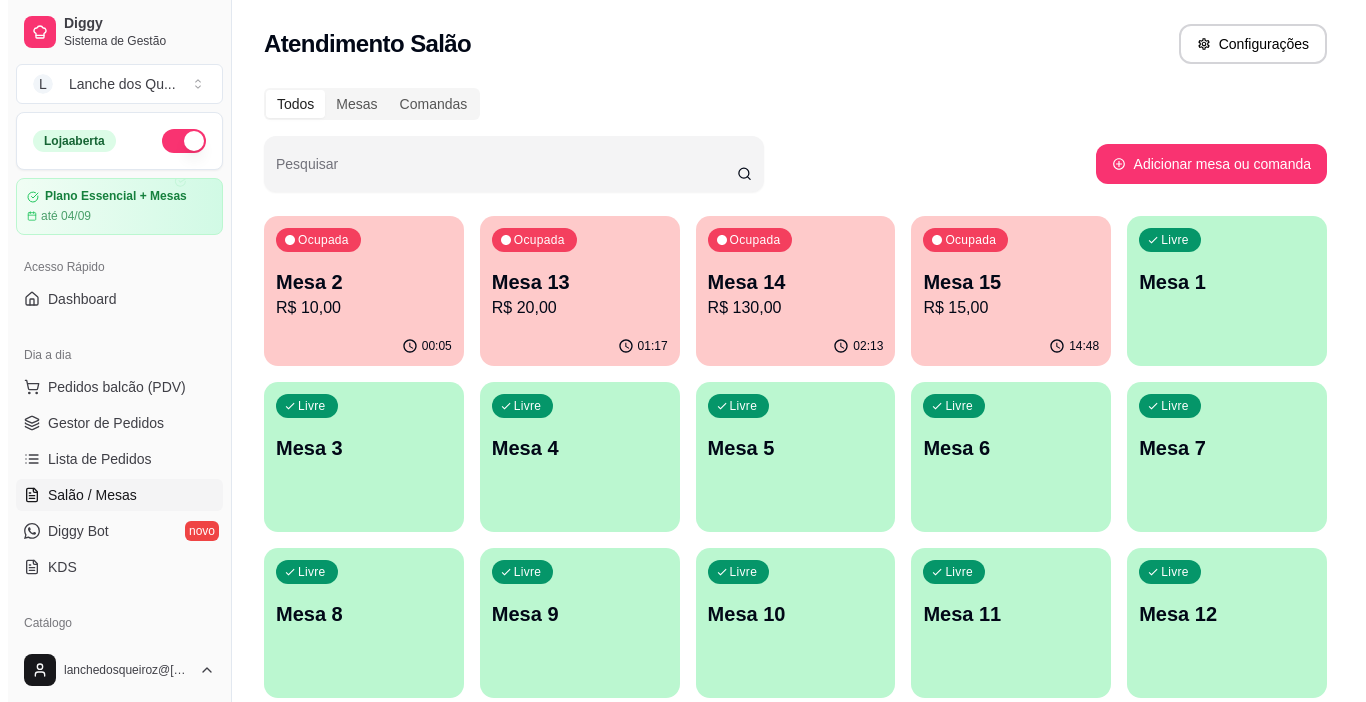 scroll, scrollTop: 0, scrollLeft: 0, axis: both 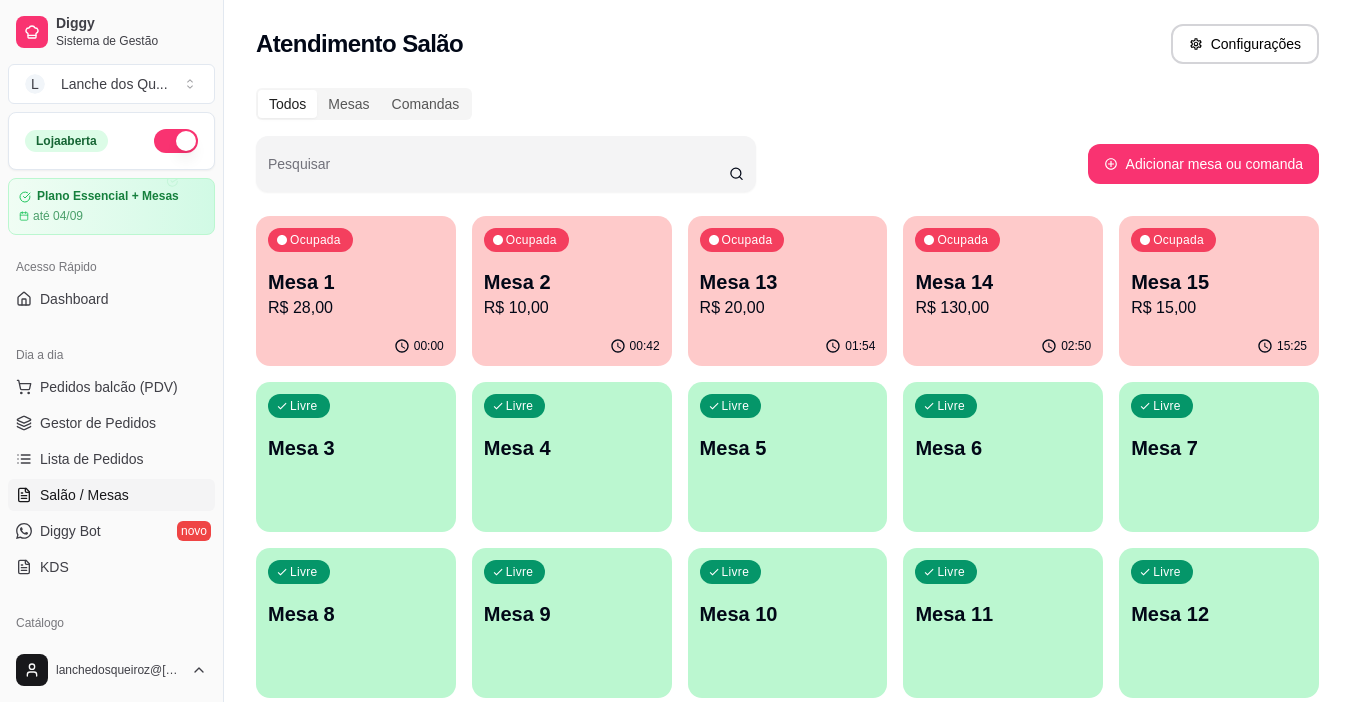 click on "R$ 28,00" at bounding box center [356, 308] 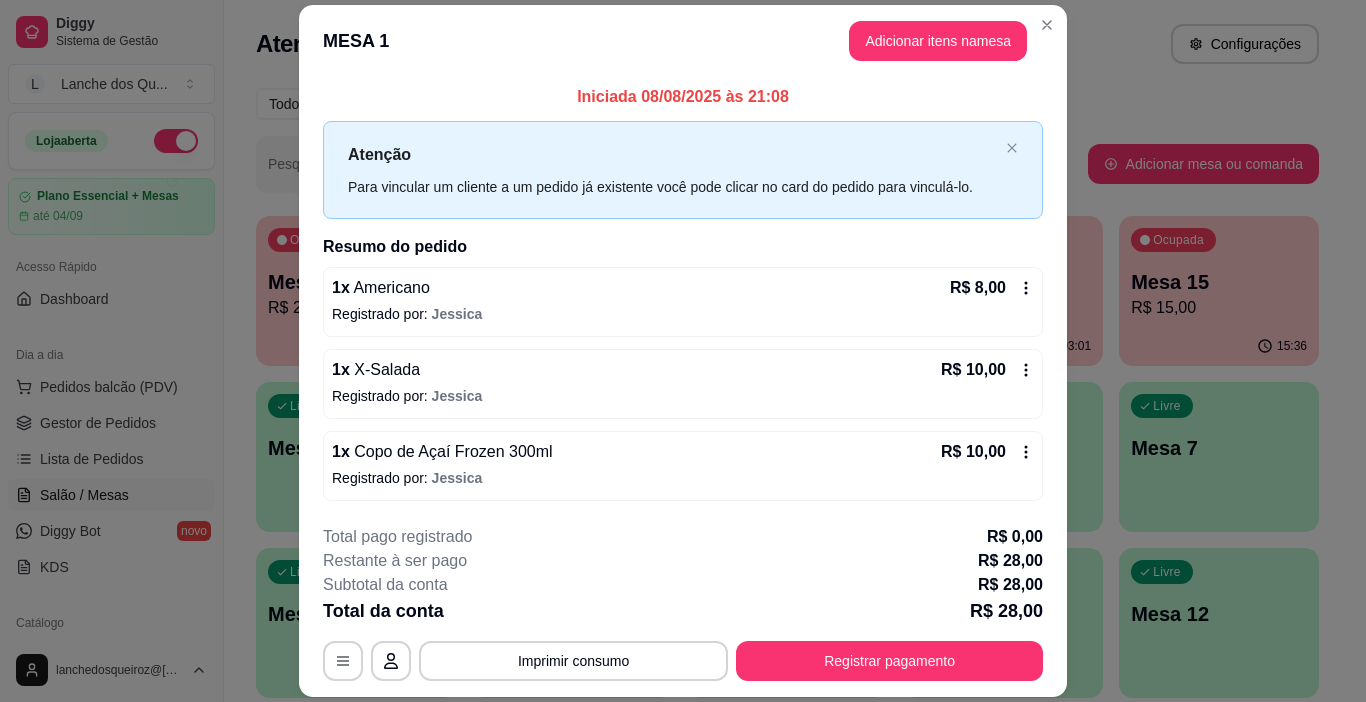 scroll, scrollTop: 59, scrollLeft: 0, axis: vertical 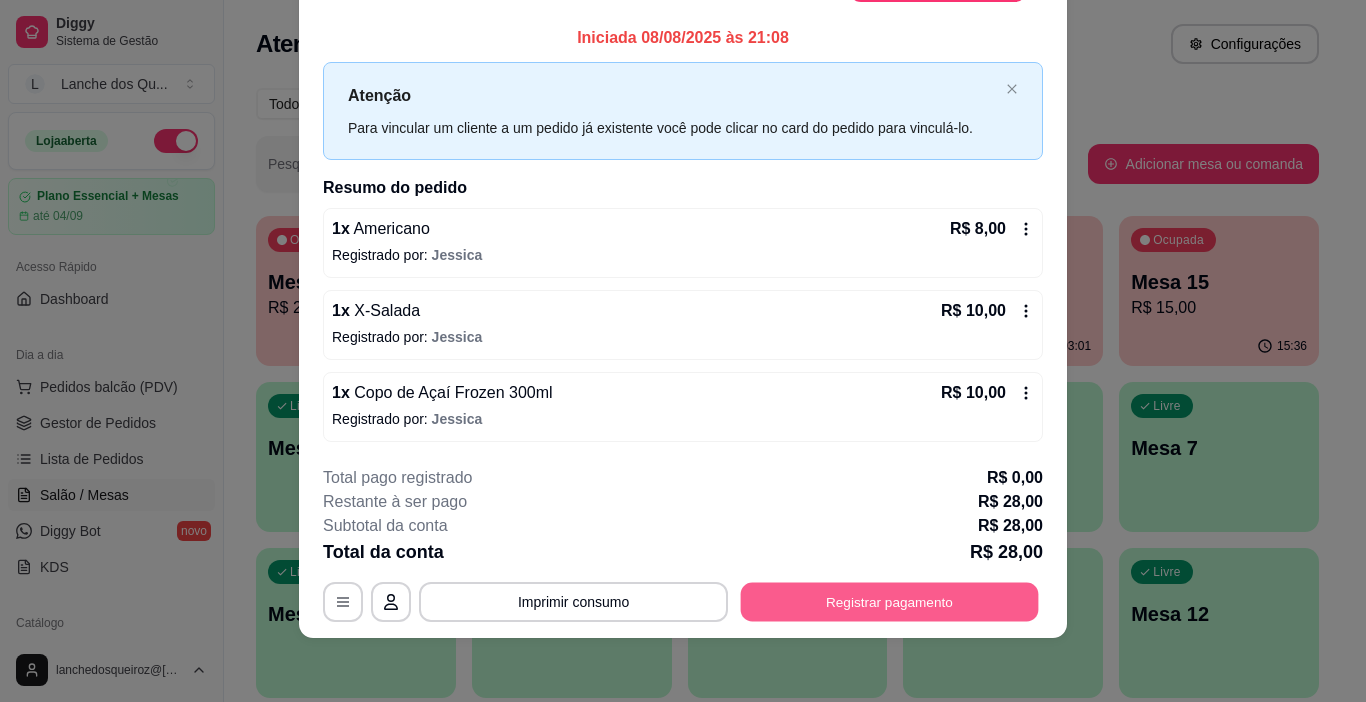 click on "Registrar pagamento" at bounding box center [890, 601] 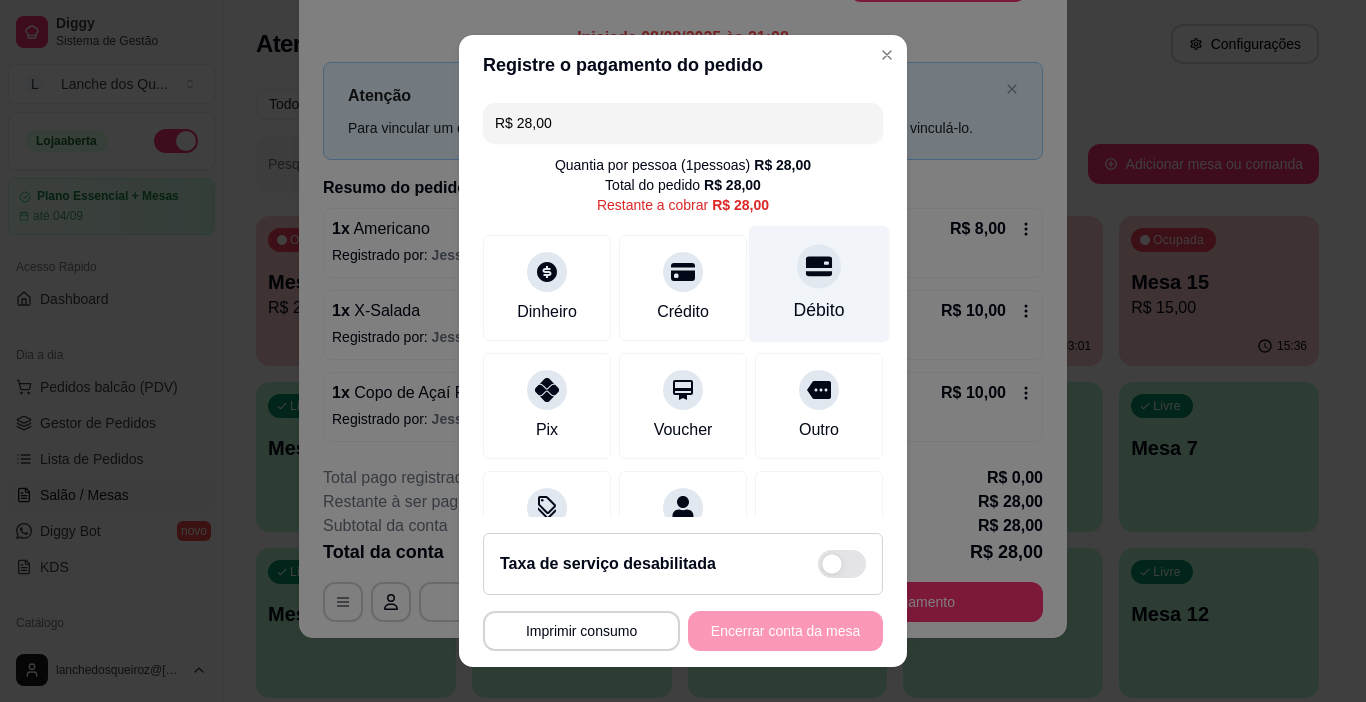 click on "Débito" at bounding box center [819, 284] 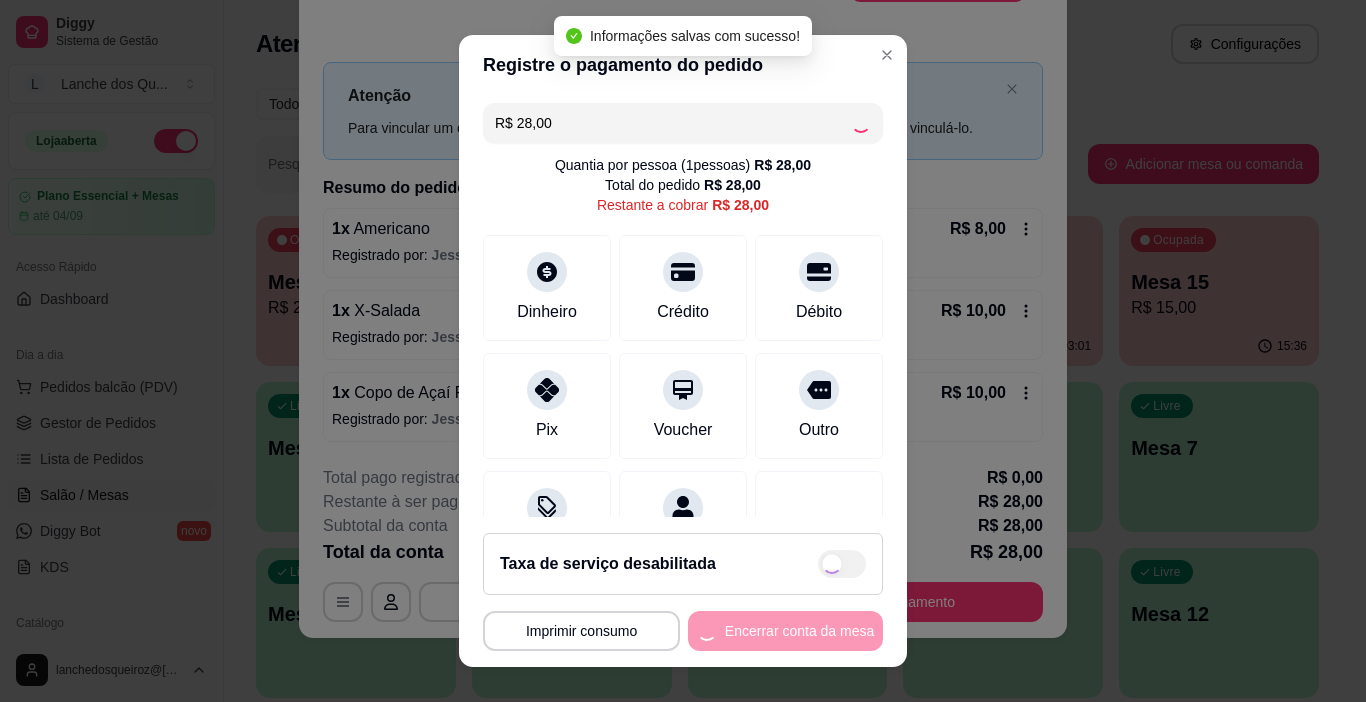 type on "R$ 0,00" 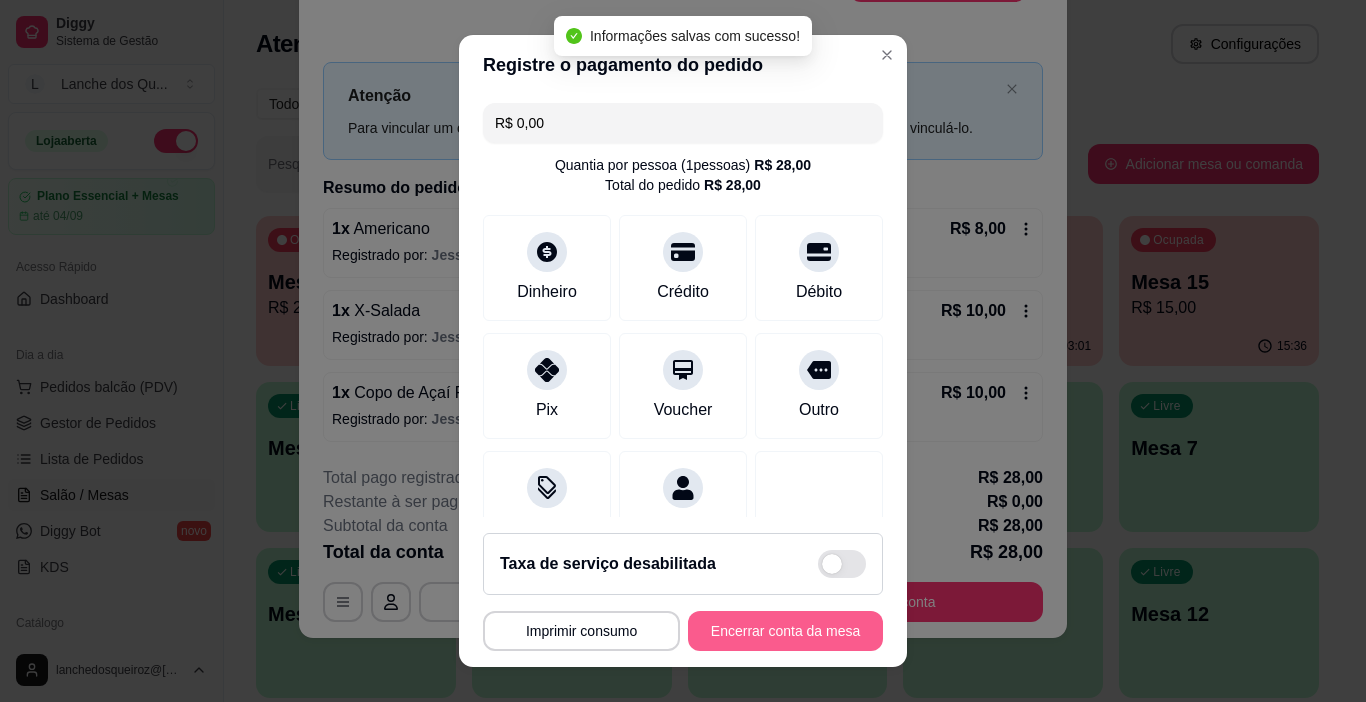 click on "Encerrar conta da mesa" at bounding box center (785, 631) 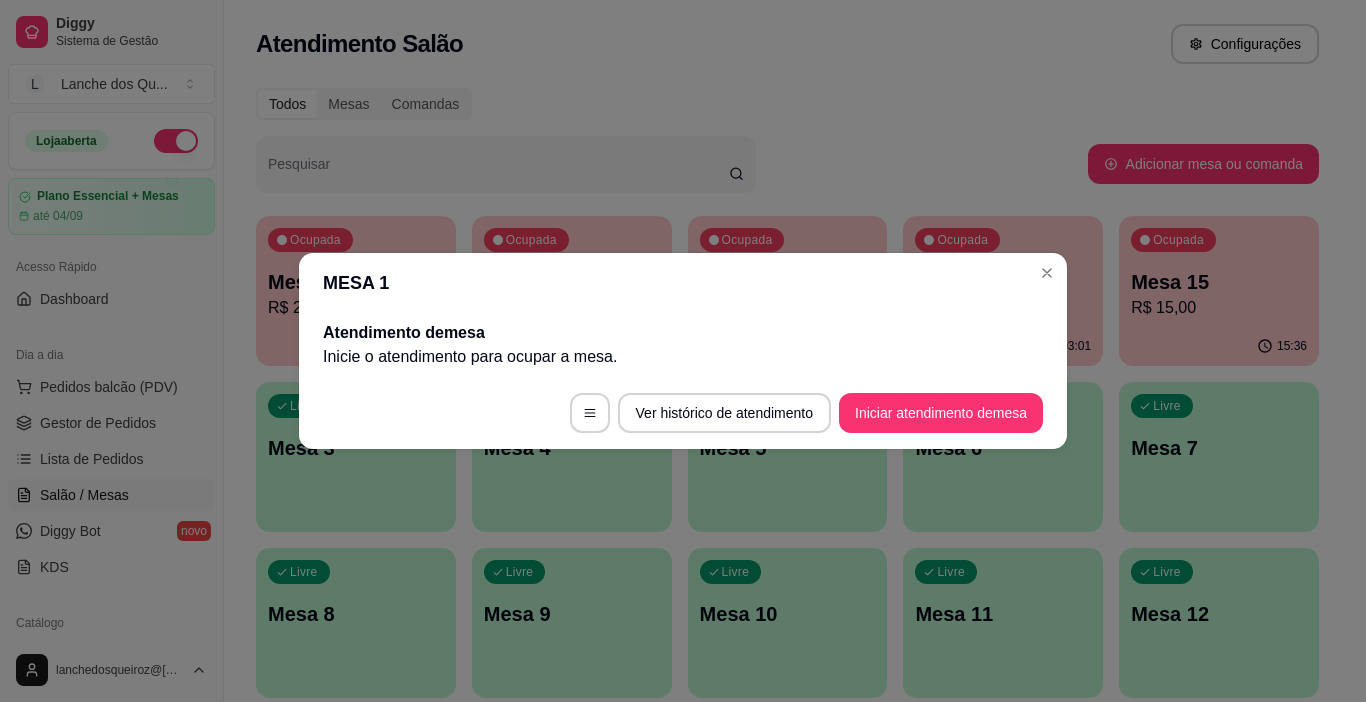 scroll, scrollTop: 0, scrollLeft: 0, axis: both 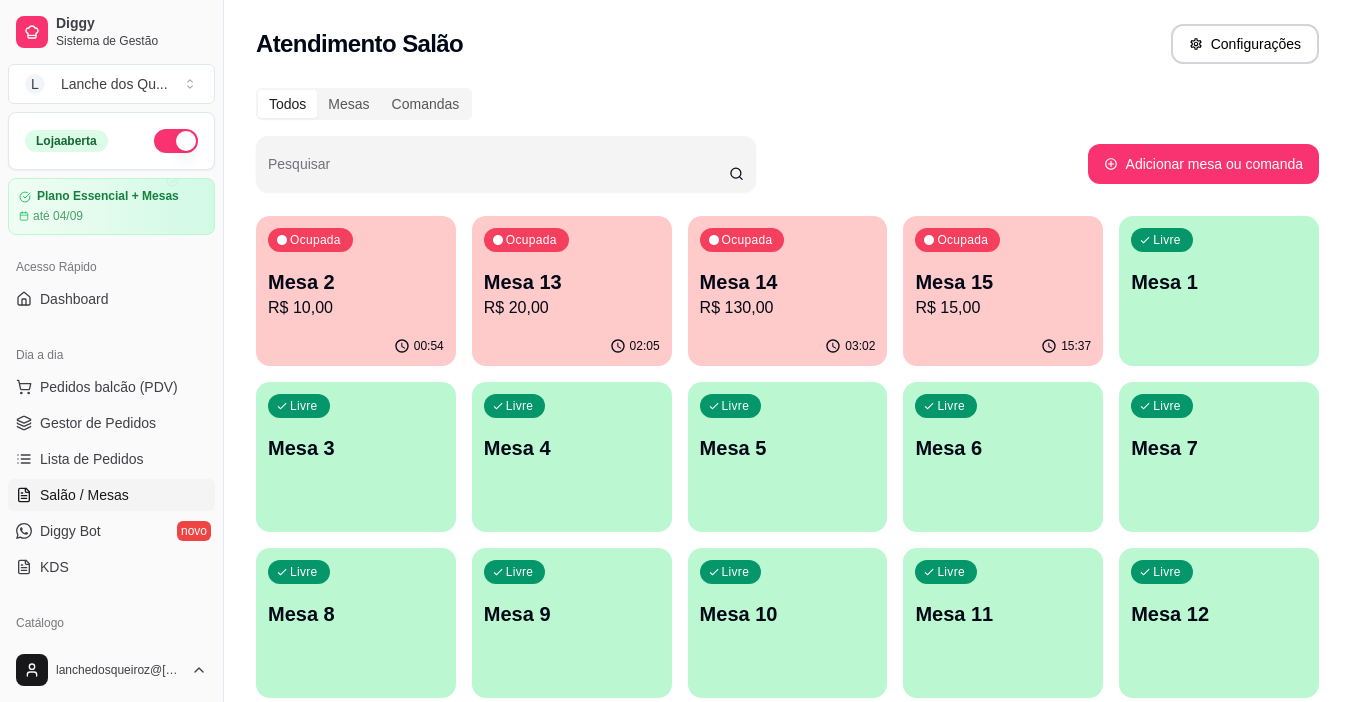 click on "Livre Mesa 1" at bounding box center [1219, 279] 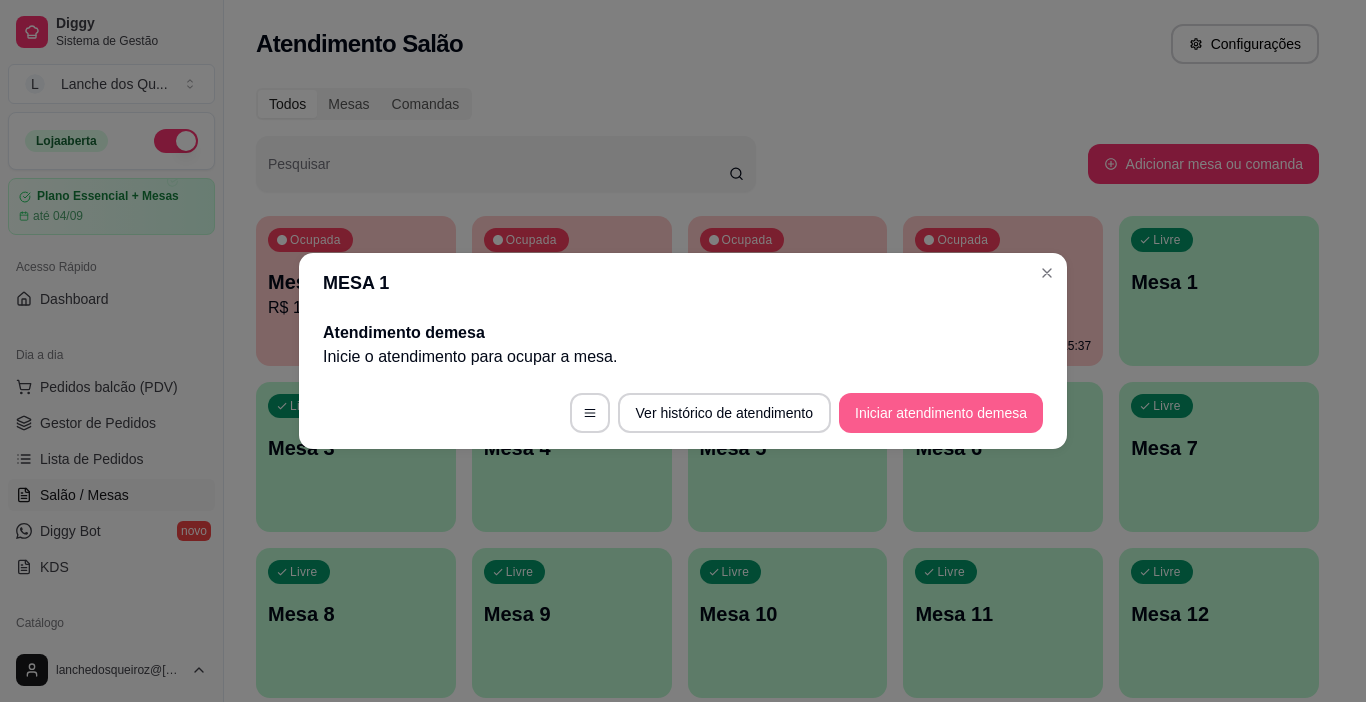 click on "Iniciar atendimento de  mesa" at bounding box center [941, 413] 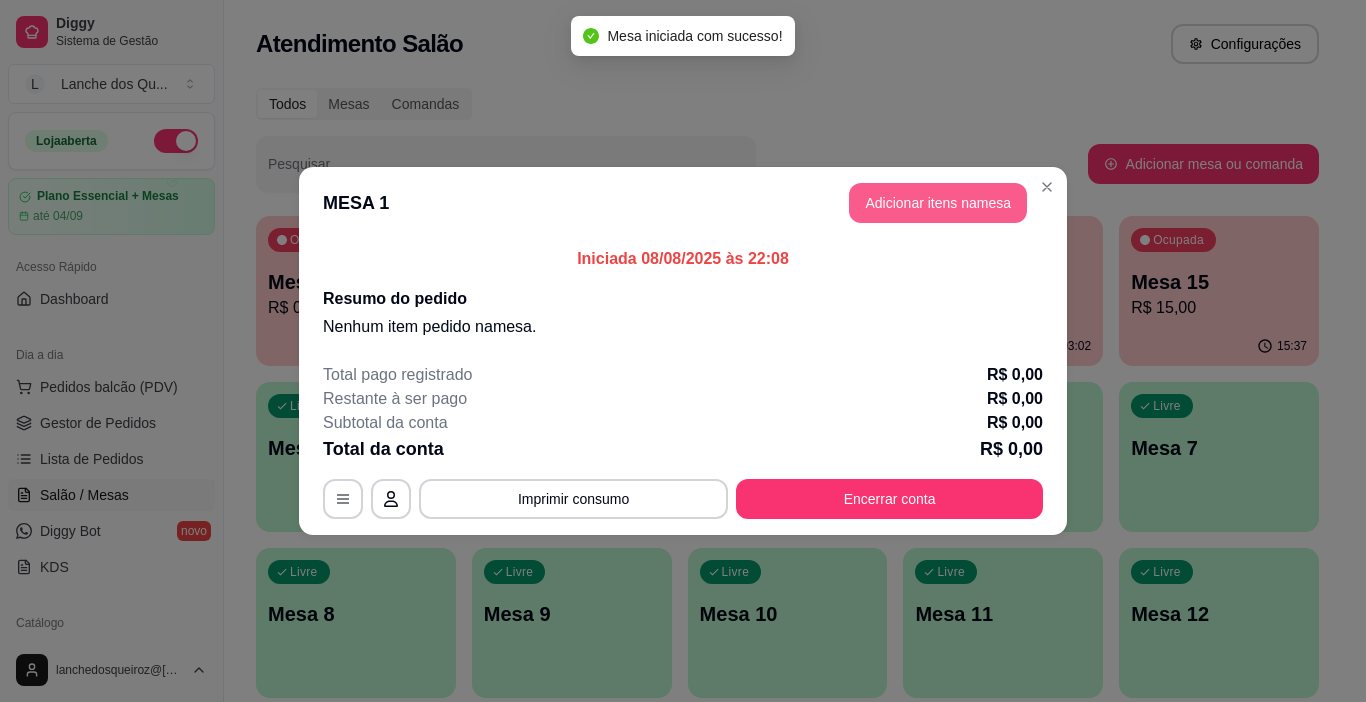 click on "Adicionar itens na  mesa" at bounding box center [938, 203] 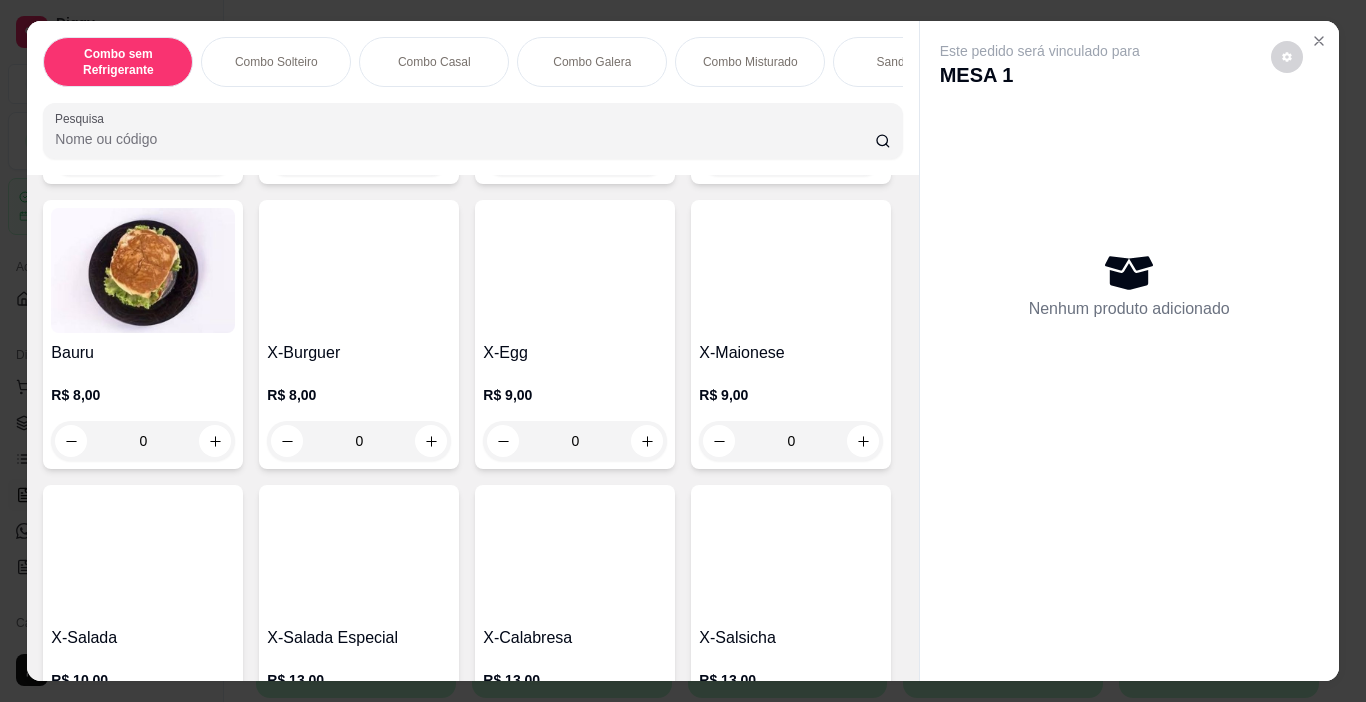 scroll, scrollTop: 2600, scrollLeft: 0, axis: vertical 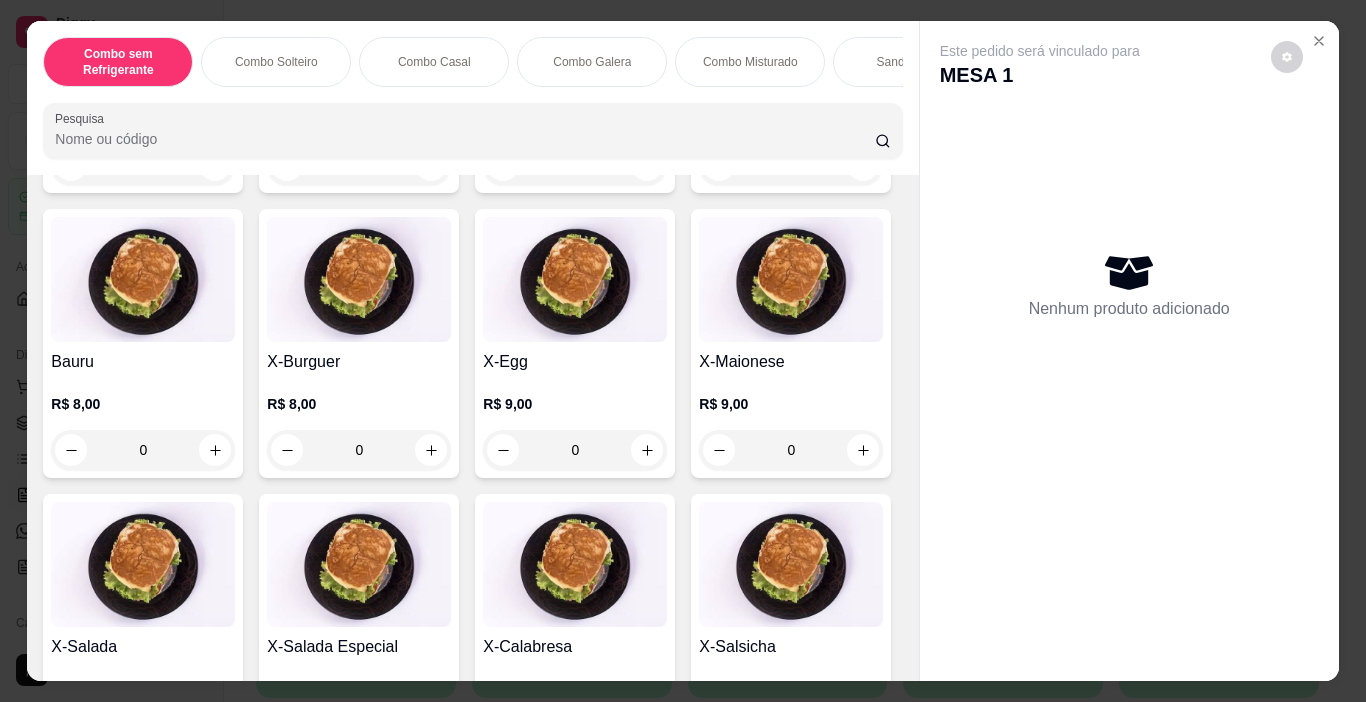 click at bounding box center [143, -6] 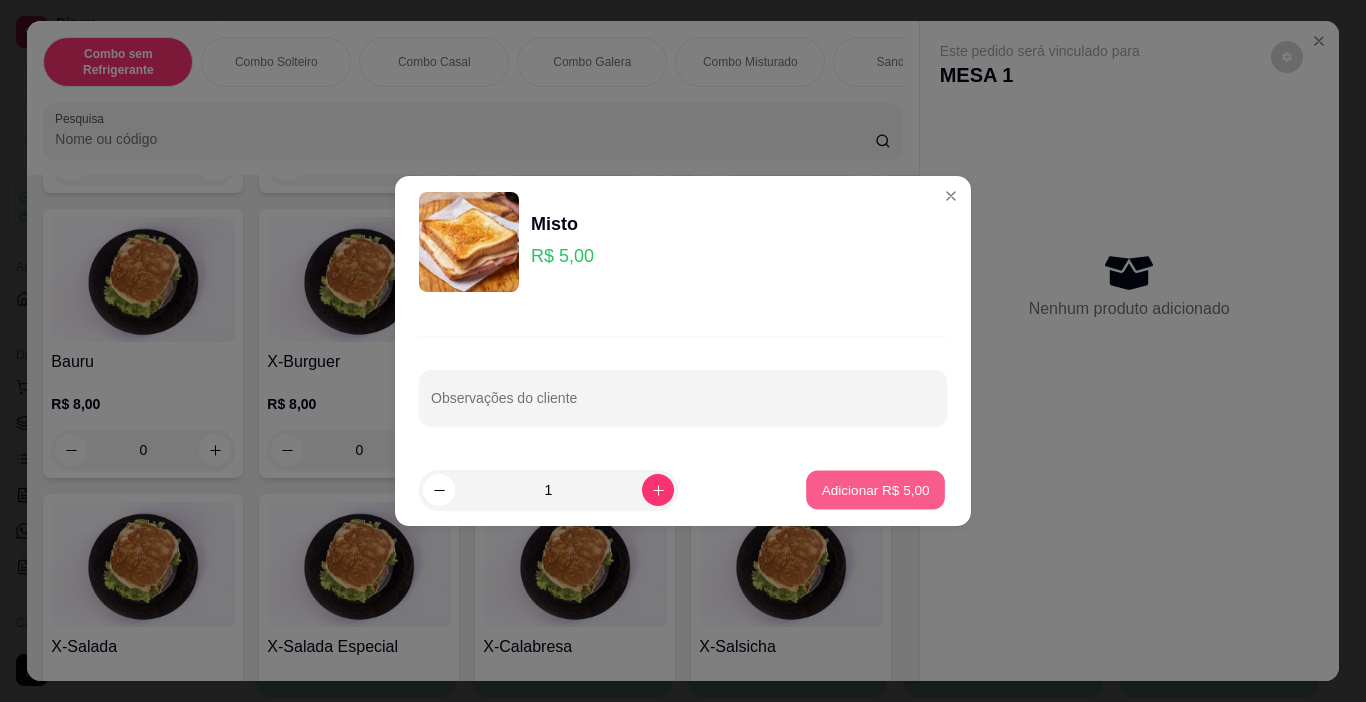 click on "Adicionar   R$ 5,00" at bounding box center (875, 489) 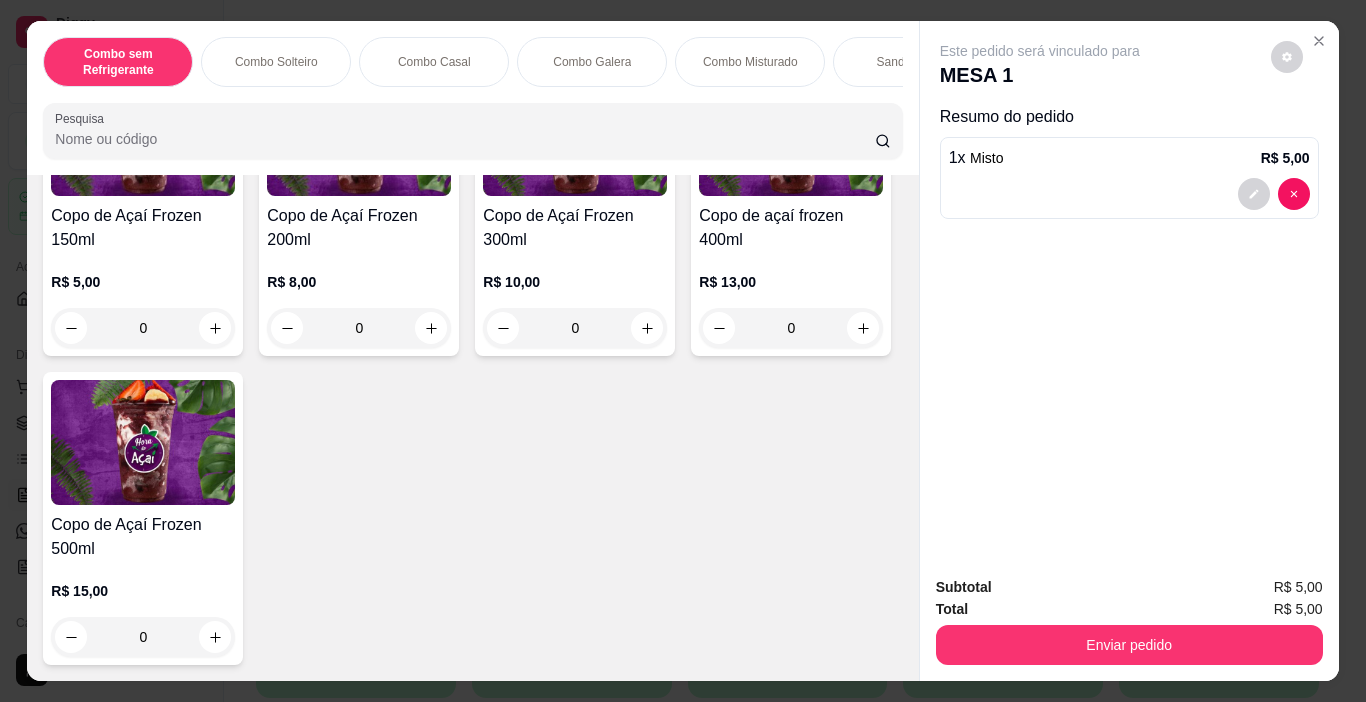 scroll, scrollTop: 5200, scrollLeft: 0, axis: vertical 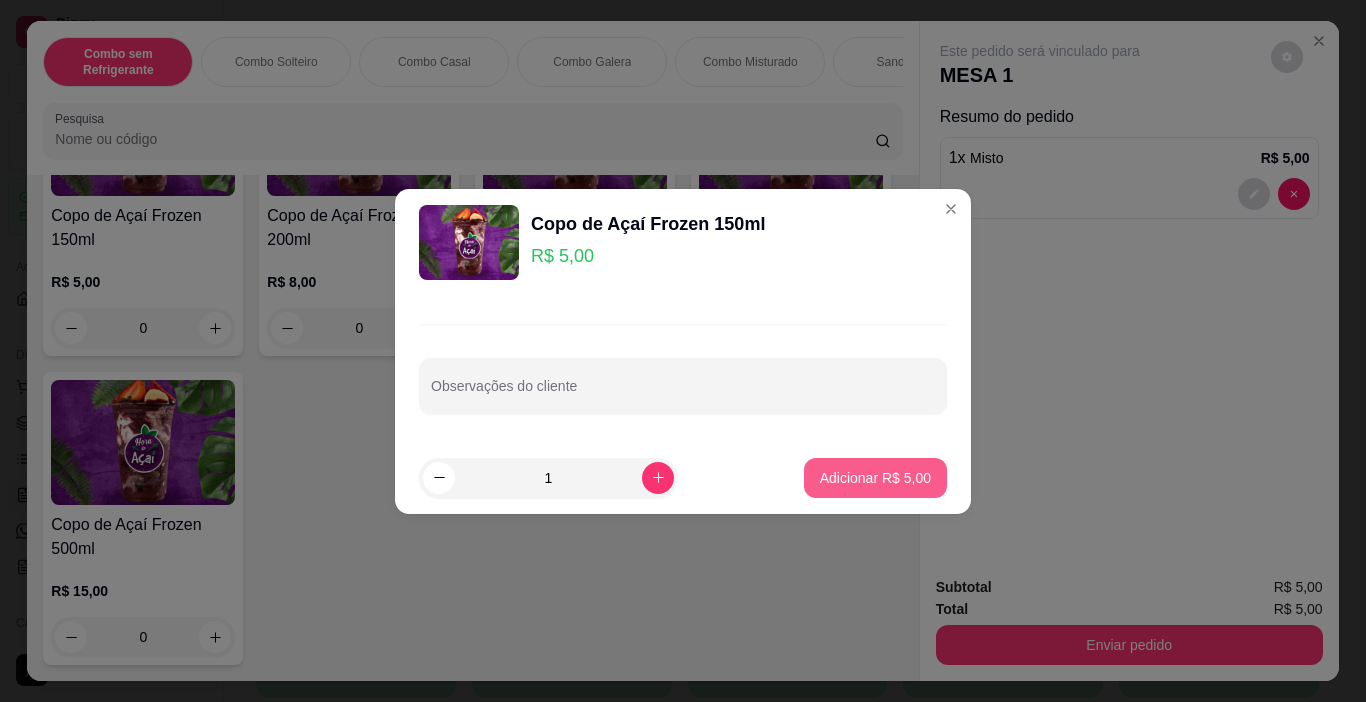 click on "Adicionar   R$ 5,00" at bounding box center (875, 478) 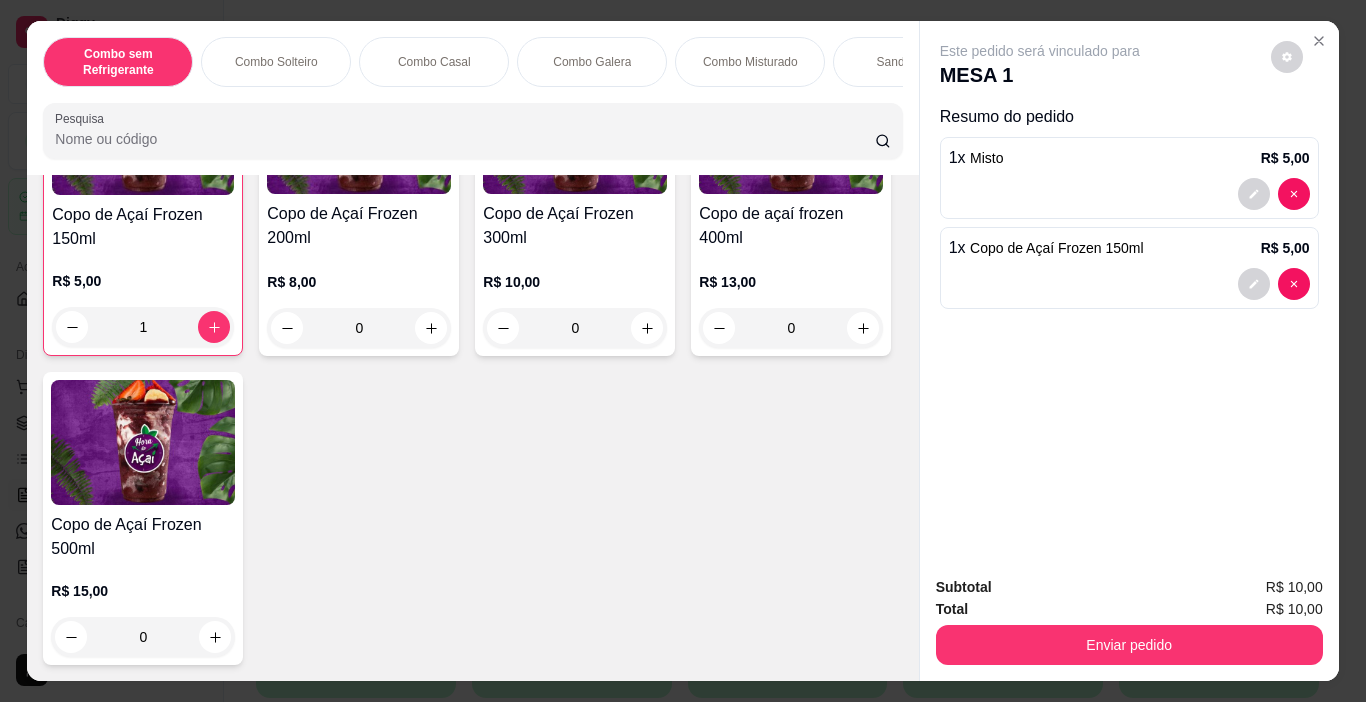 scroll, scrollTop: 5201, scrollLeft: 0, axis: vertical 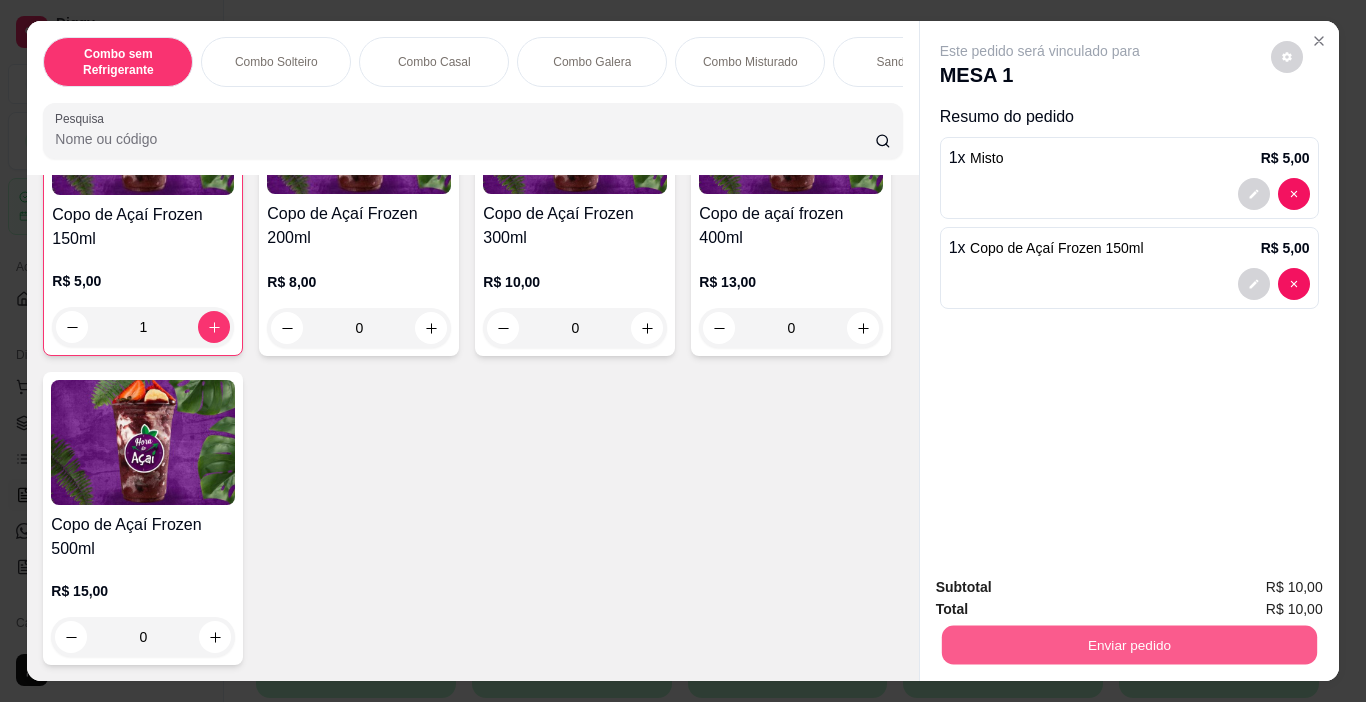 click on "Enviar pedido" at bounding box center [1128, 645] 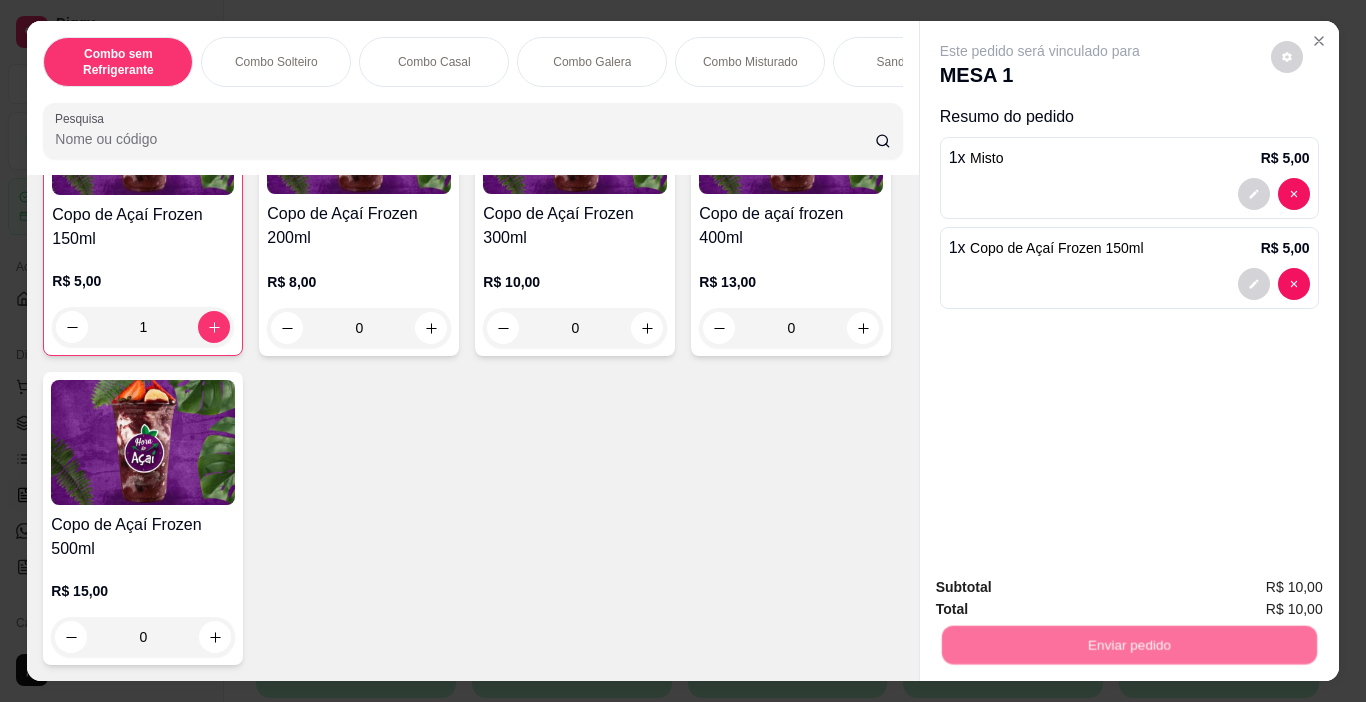 click on "Não registrar e enviar pedido" at bounding box center [1063, 588] 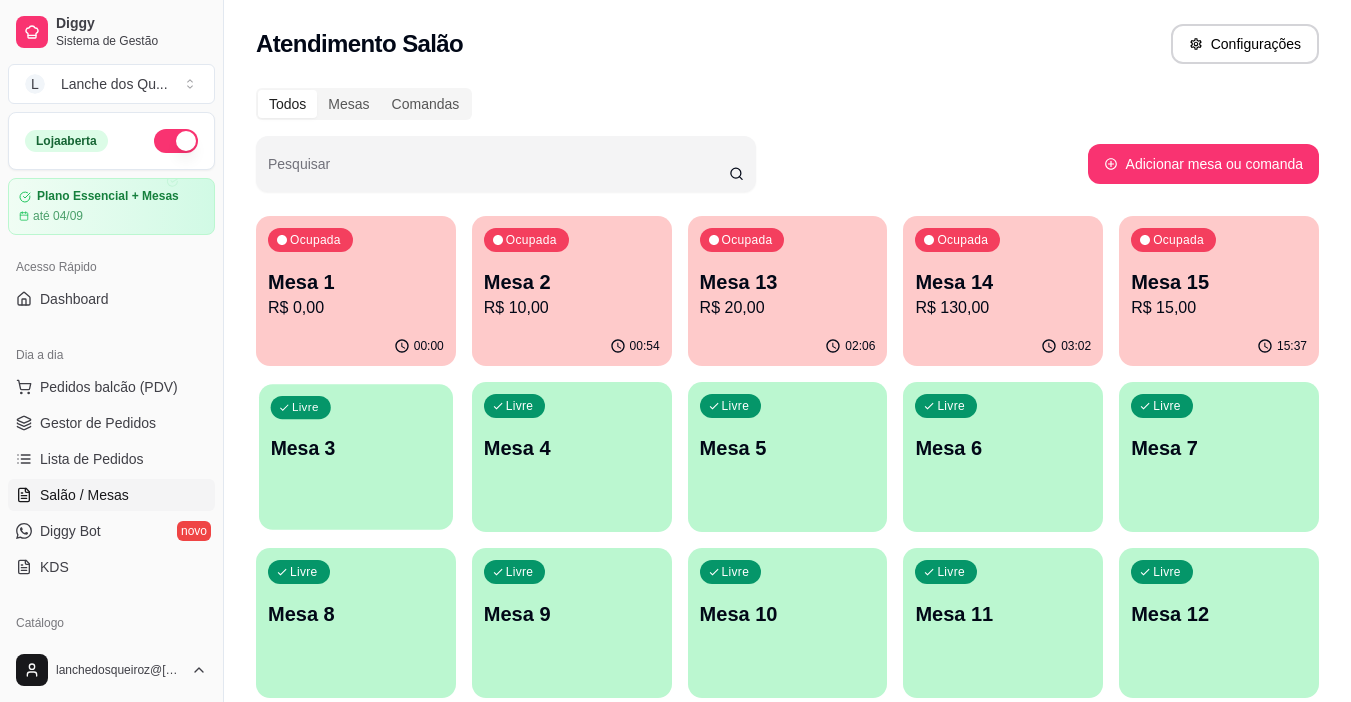 click on "Livre Mesa 3" at bounding box center [356, 445] 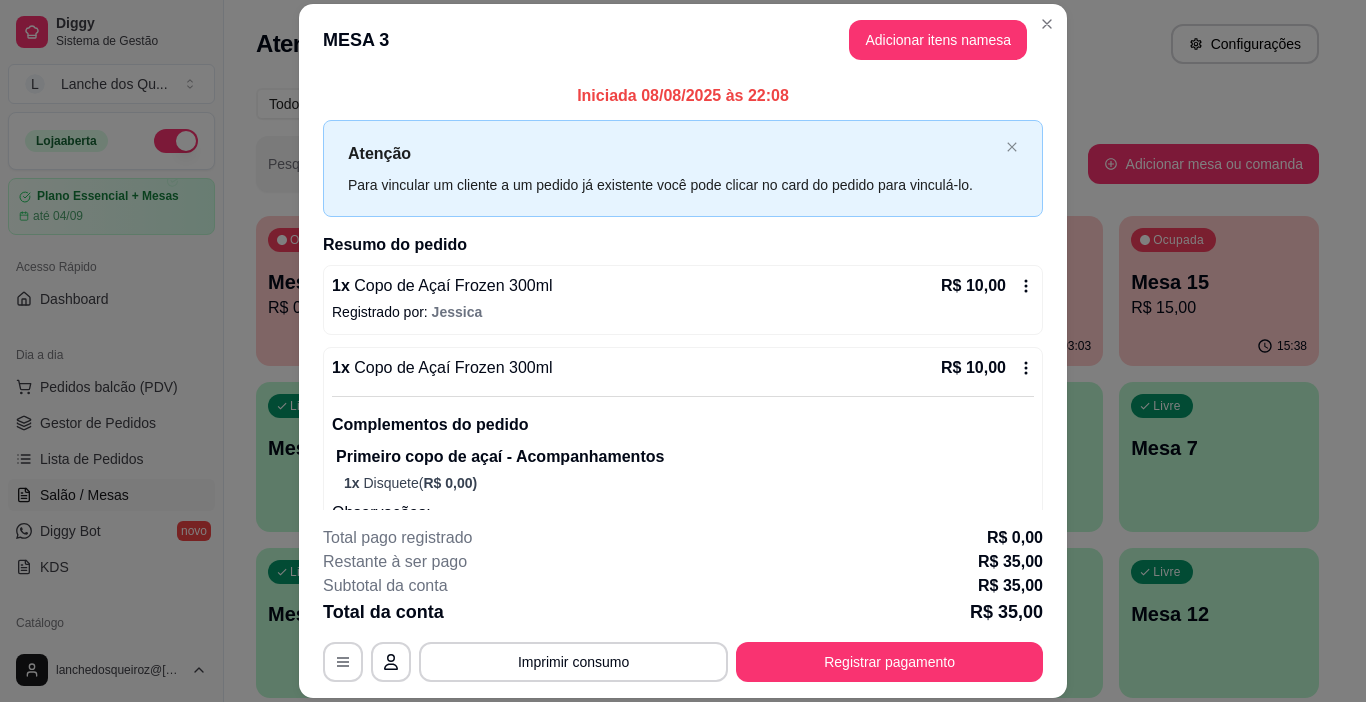 click on "1 x   Copo de Açaí Frozen 300ml R$ 10,00" at bounding box center (683, 286) 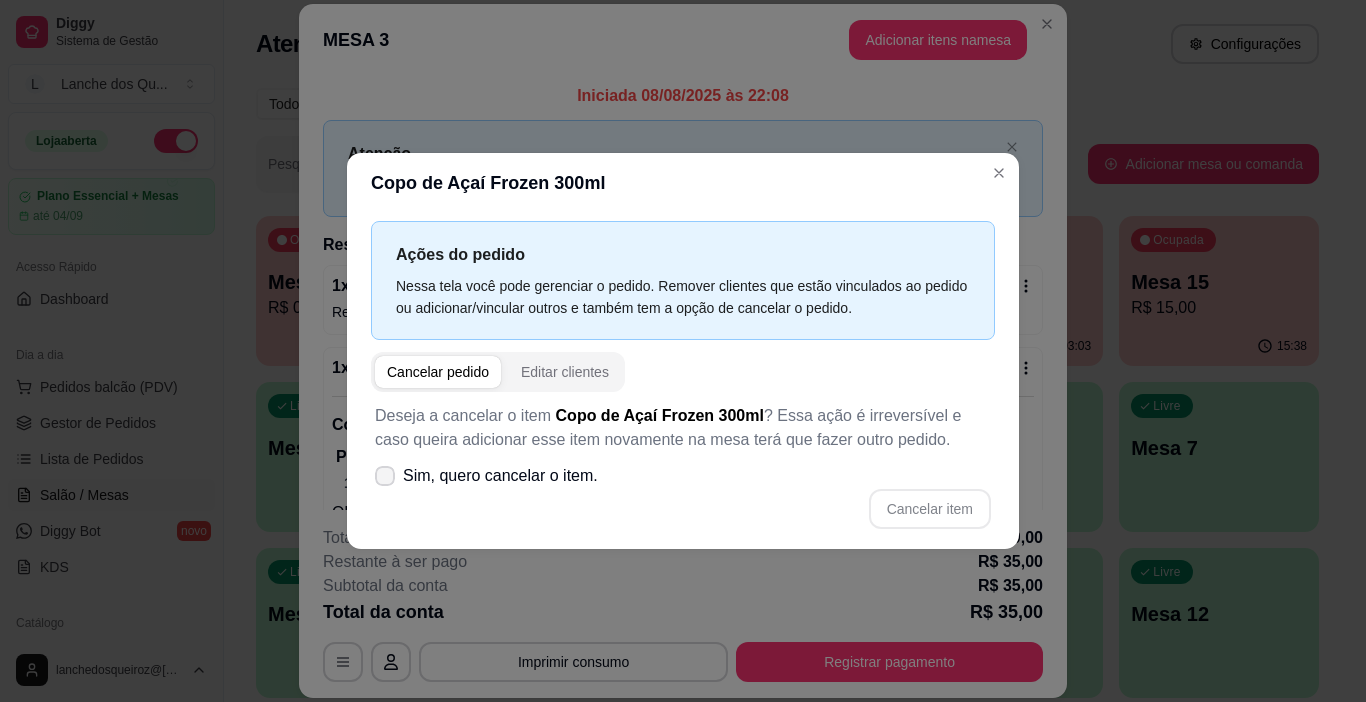 click at bounding box center [385, 476] 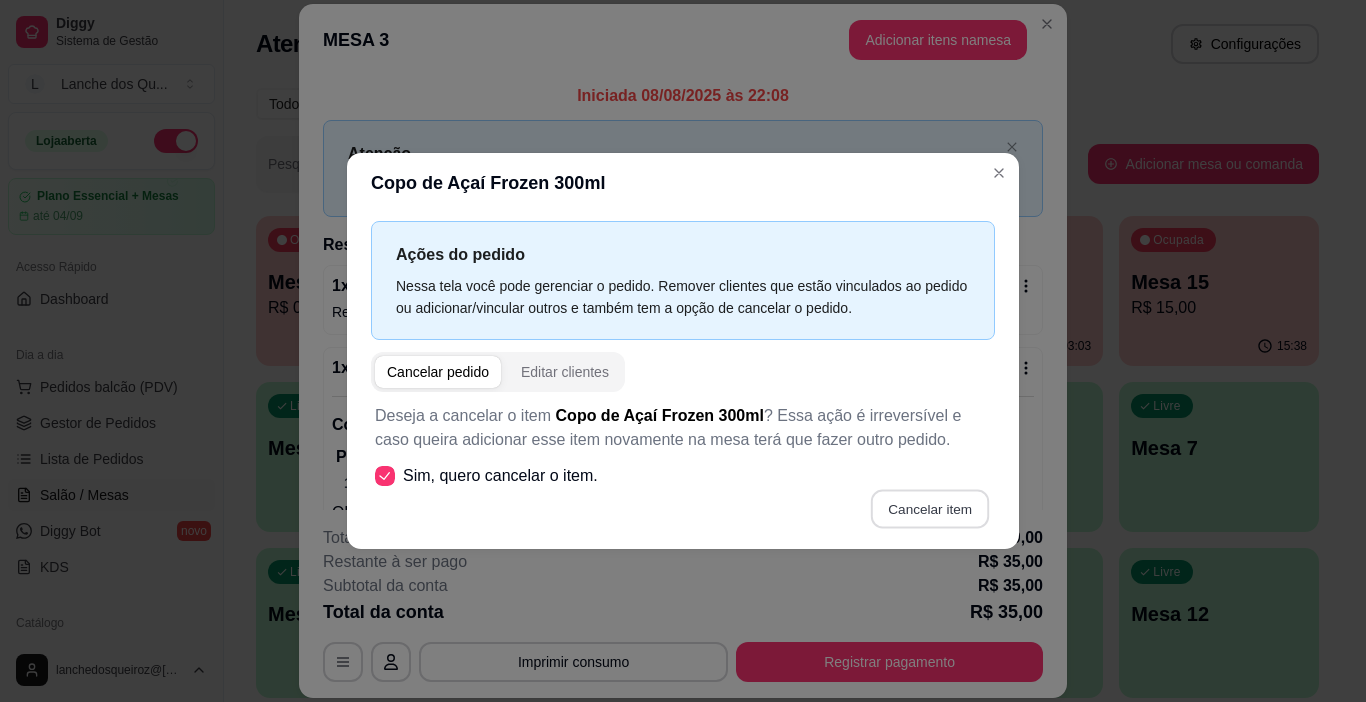 click on "Cancelar item" at bounding box center (929, 509) 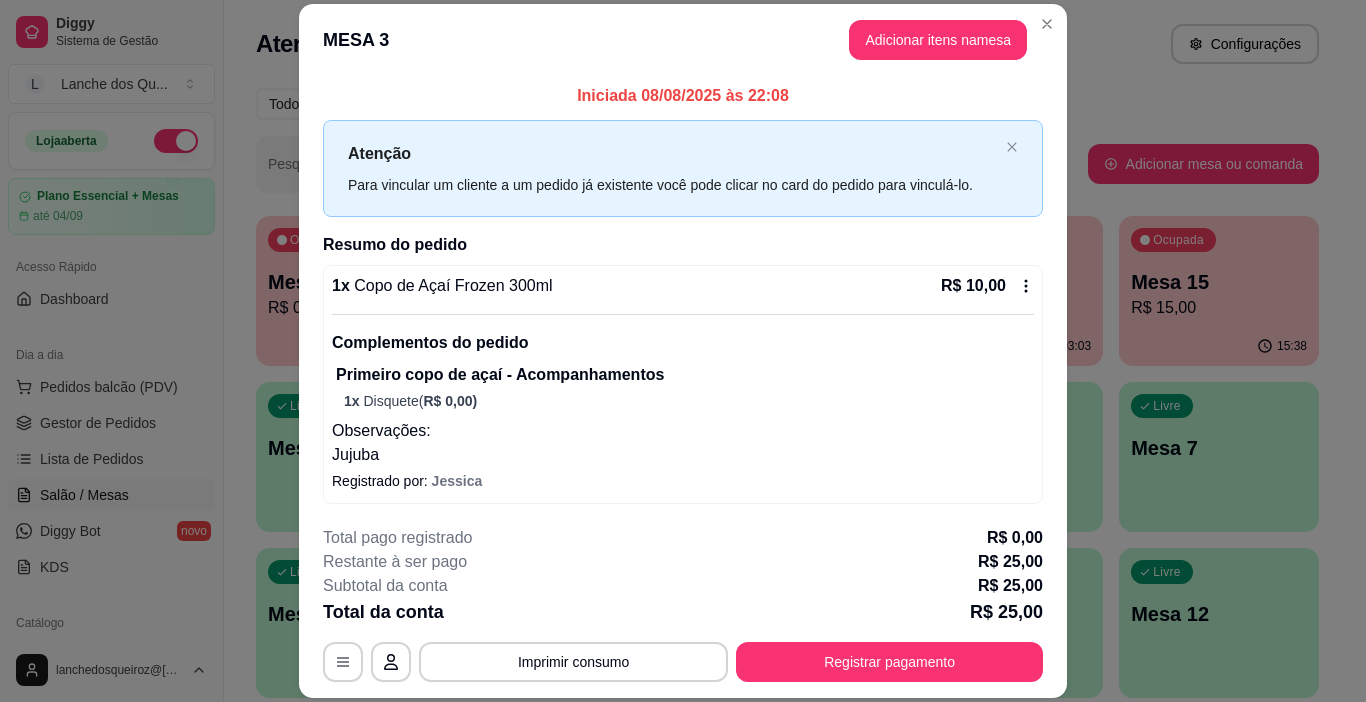 scroll, scrollTop: 60, scrollLeft: 0, axis: vertical 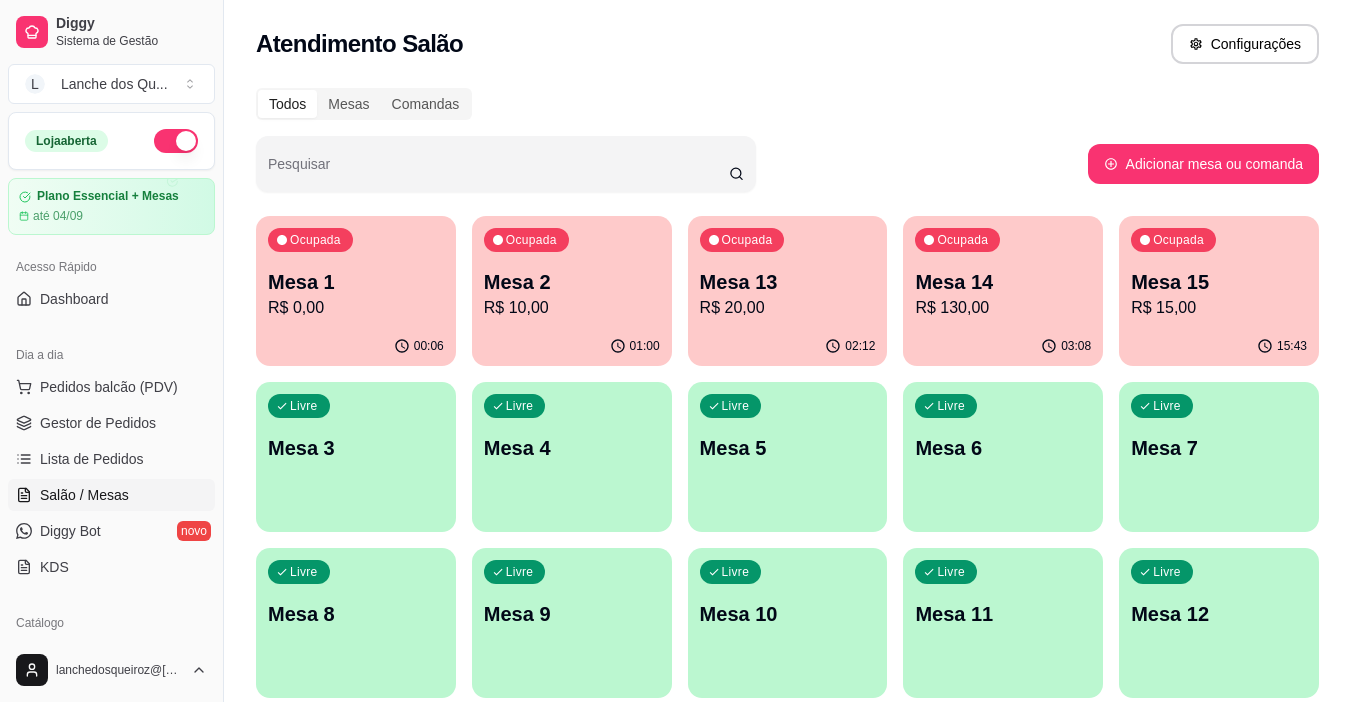 type 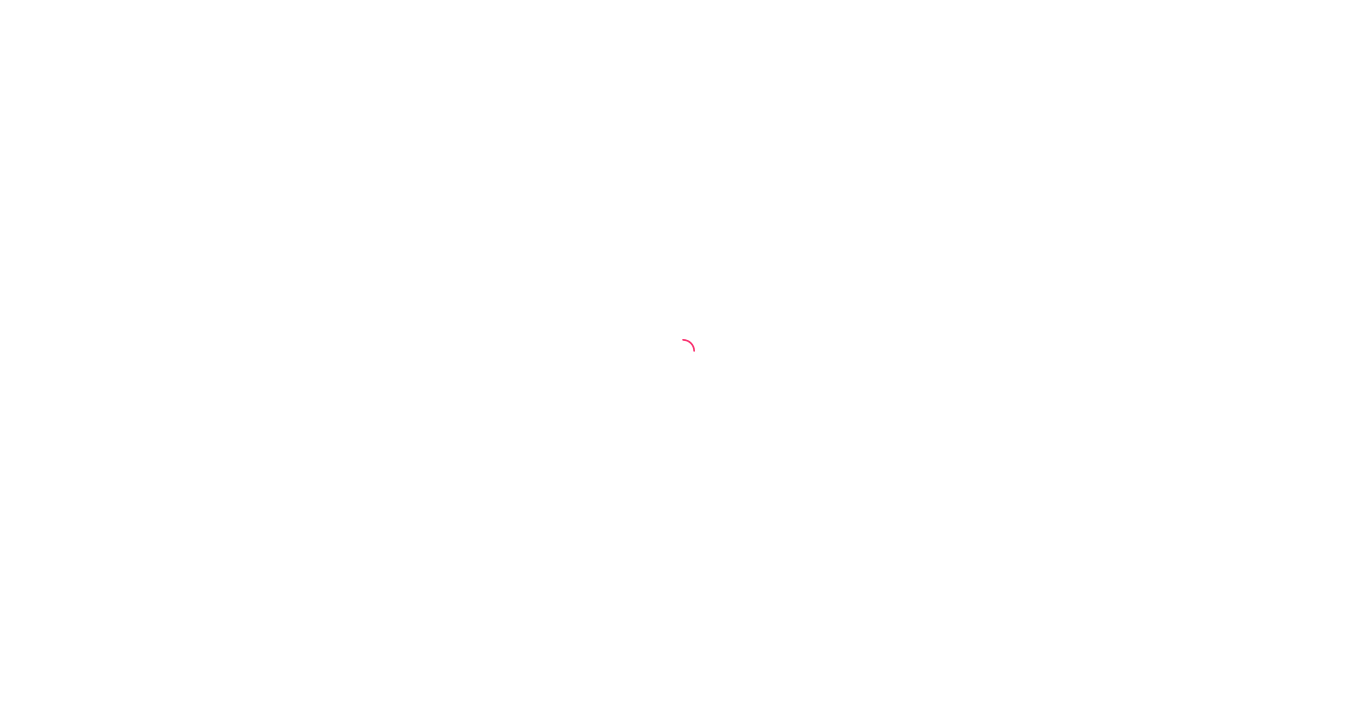 scroll, scrollTop: 0, scrollLeft: 0, axis: both 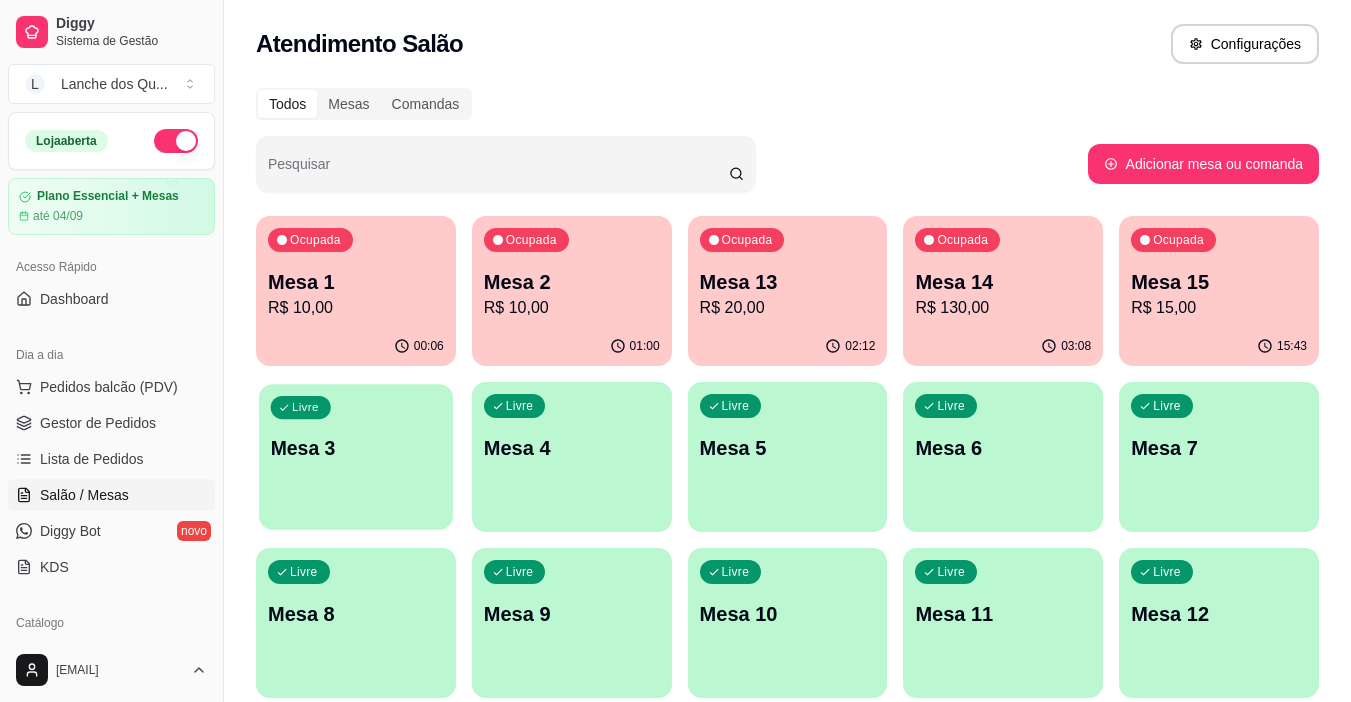 click on "Mesa 3" at bounding box center [356, 448] 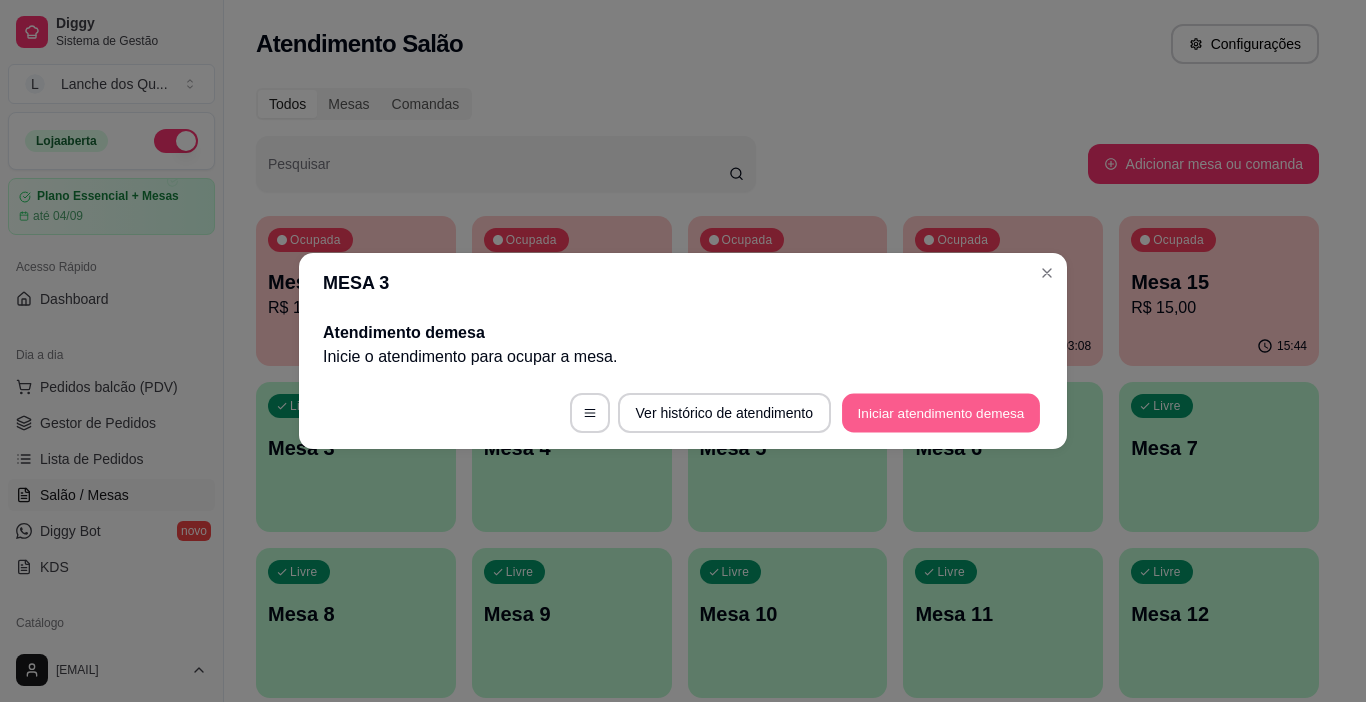 click on "Iniciar atendimento de  mesa" at bounding box center (941, 413) 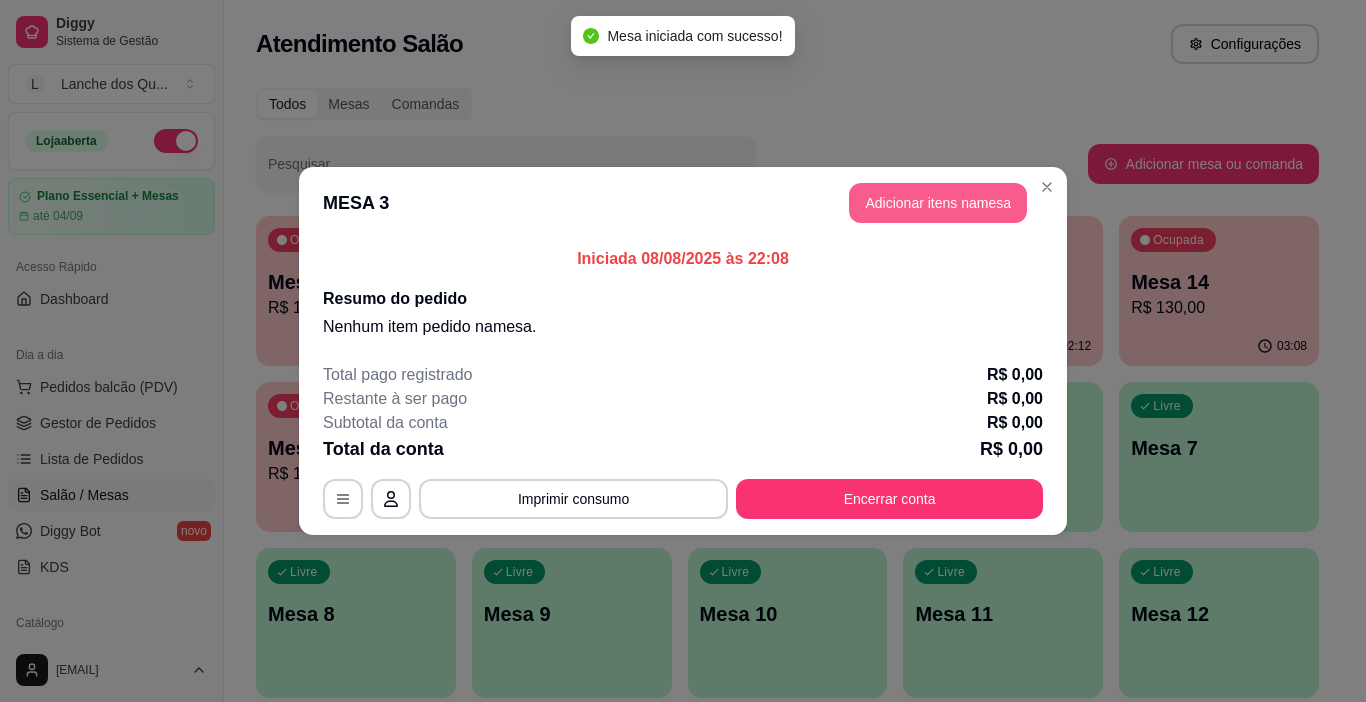 click on "Adicionar itens na  mesa" at bounding box center (938, 203) 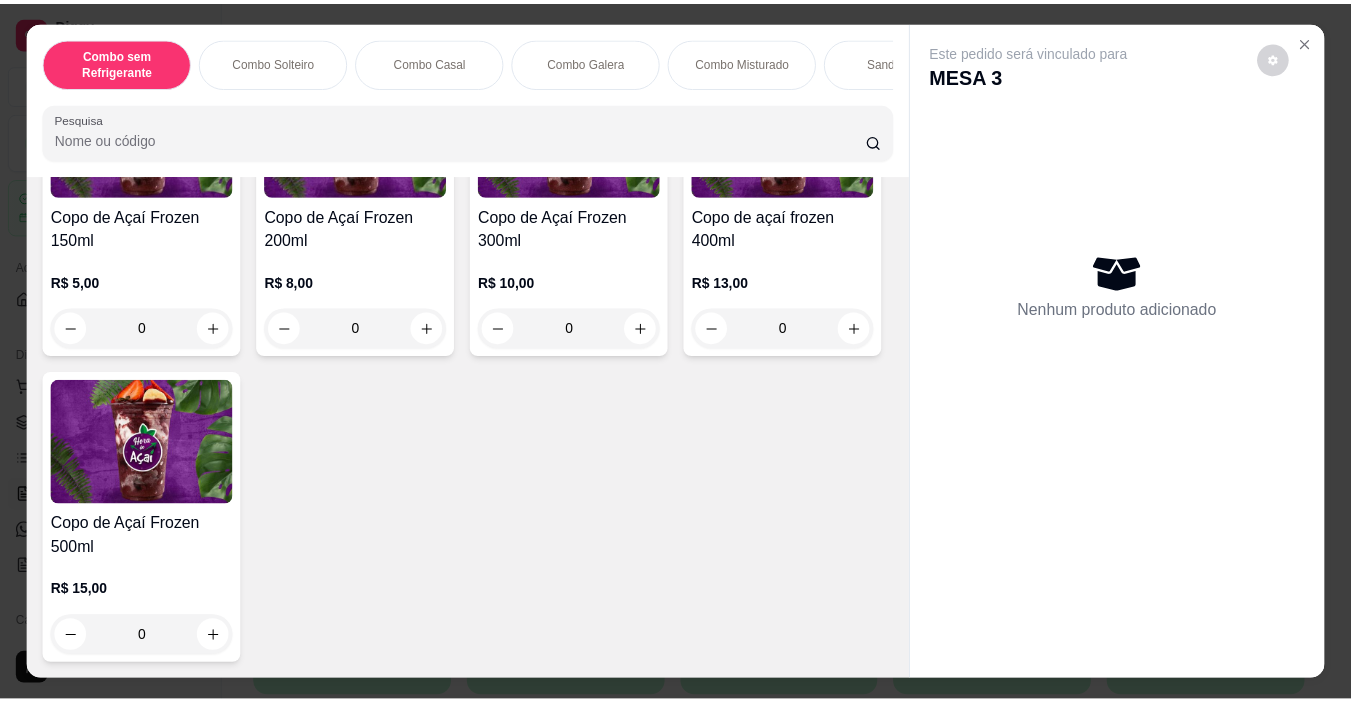 scroll, scrollTop: 4800, scrollLeft: 0, axis: vertical 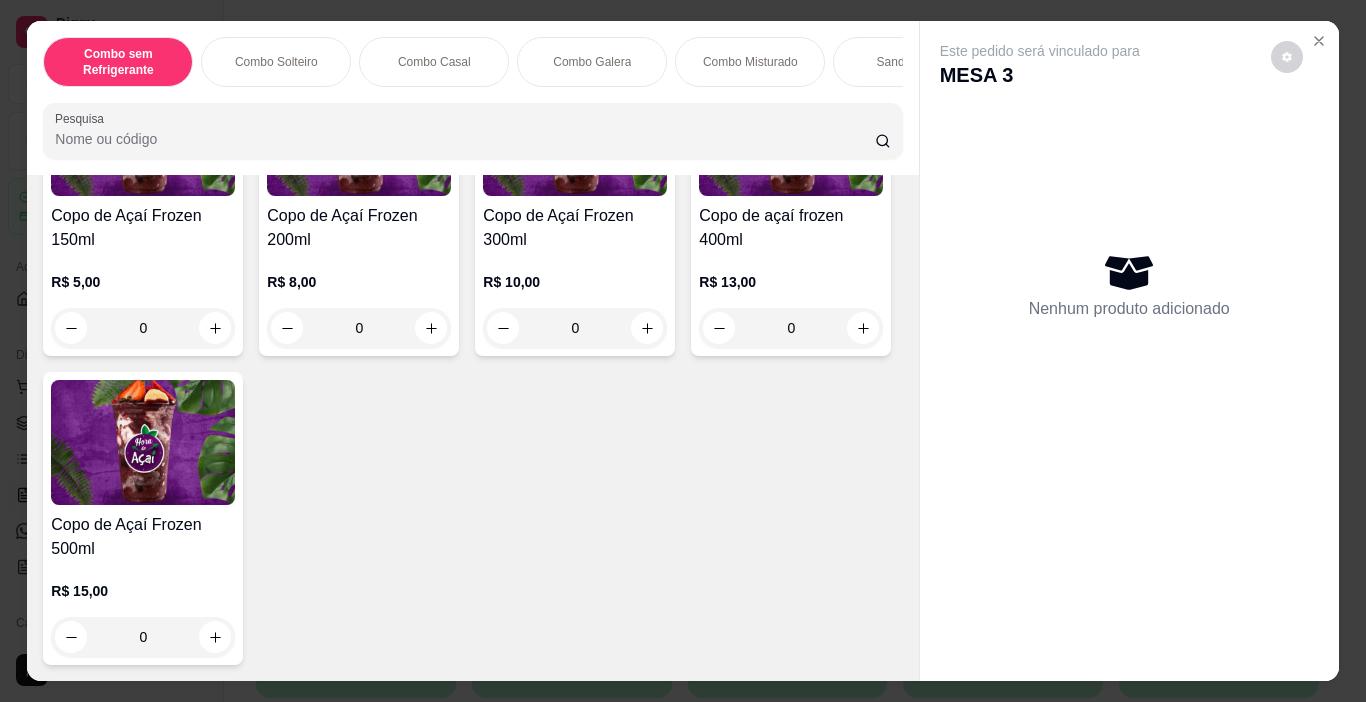 click at bounding box center (575, -192) 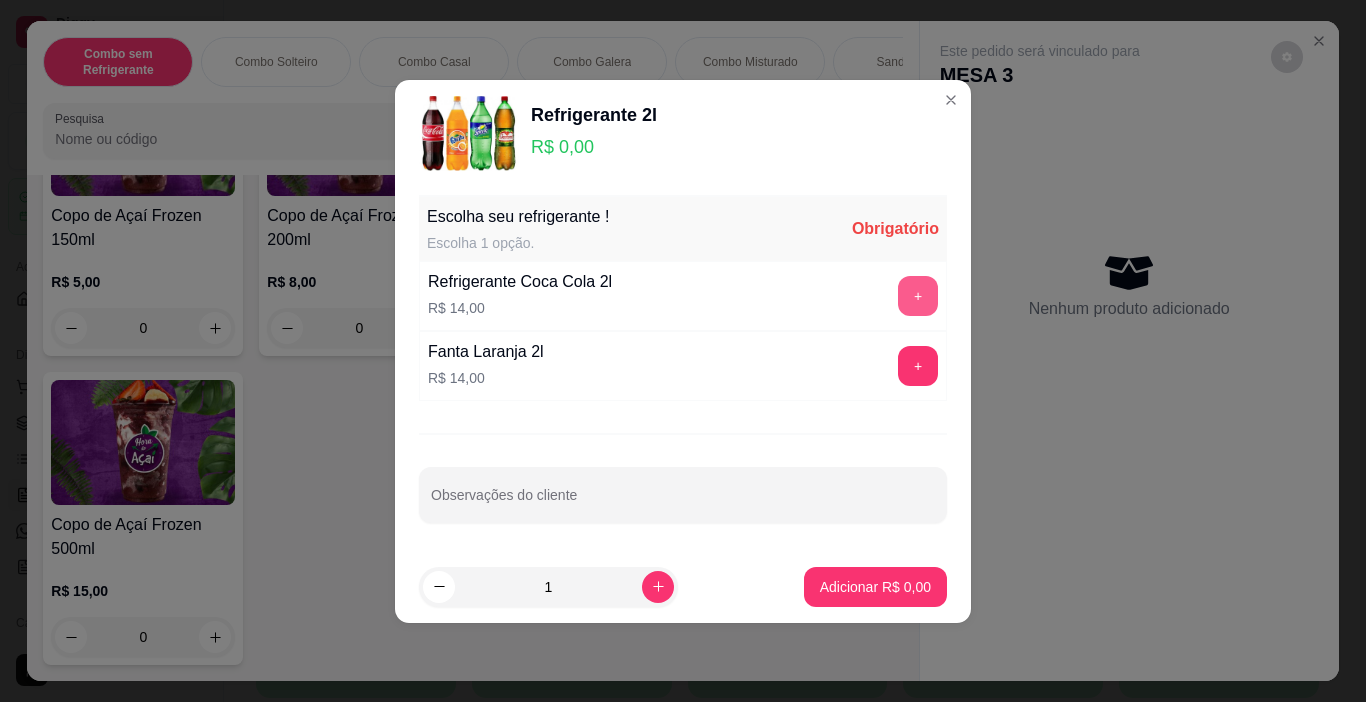 click on "+" at bounding box center (918, 296) 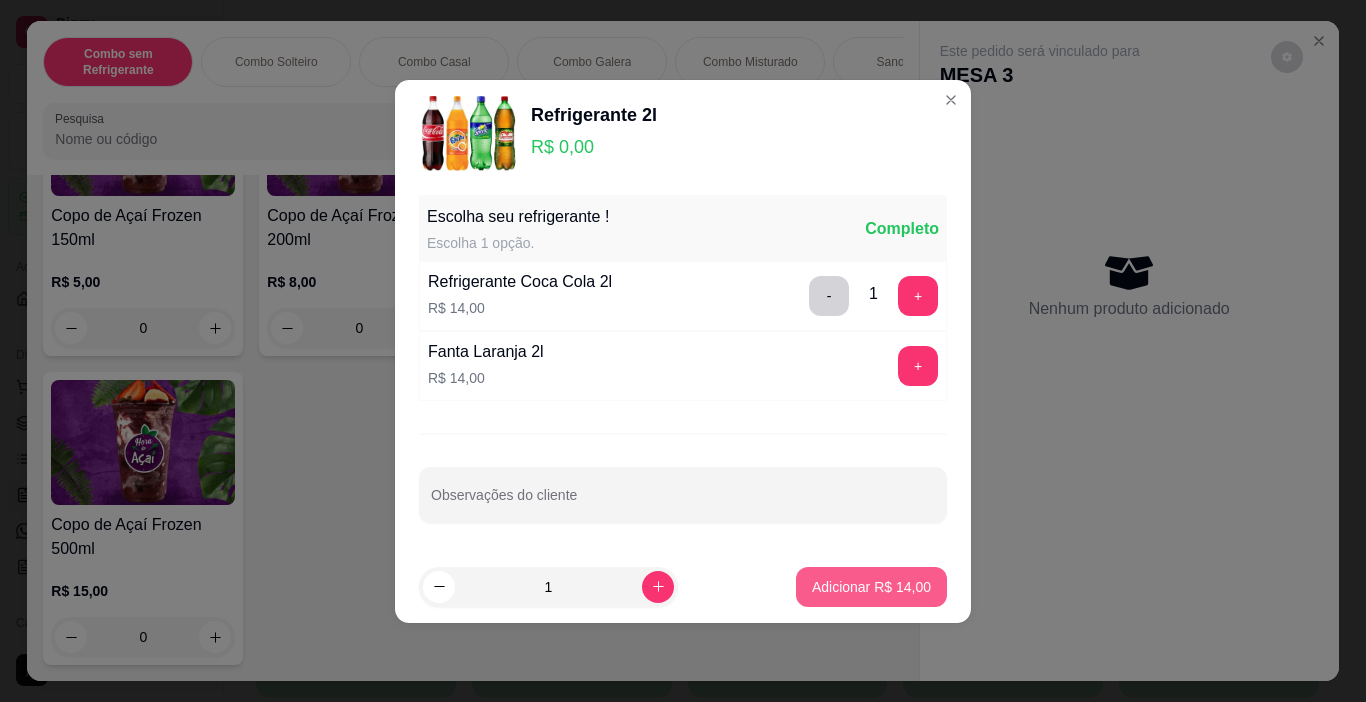 click on "Adicionar   R$ 14,00" at bounding box center (871, 587) 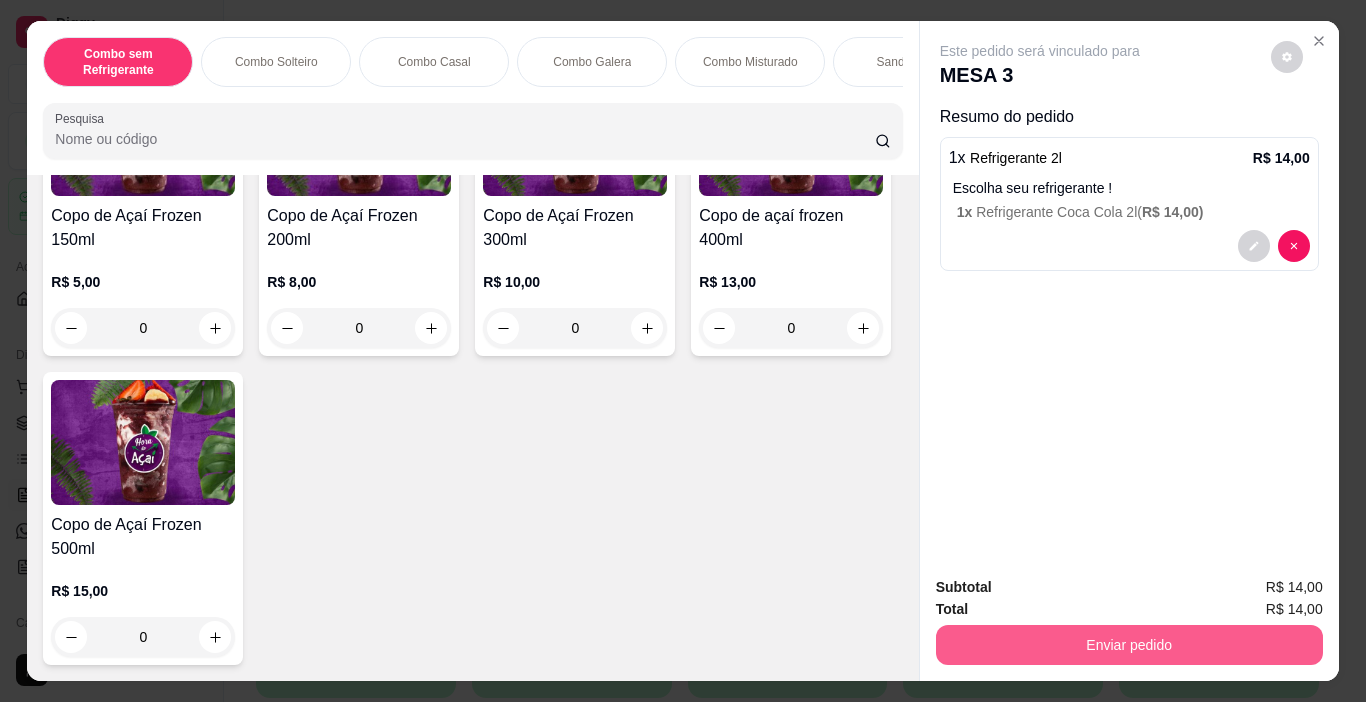 click on "Enviar pedido" at bounding box center (1129, 645) 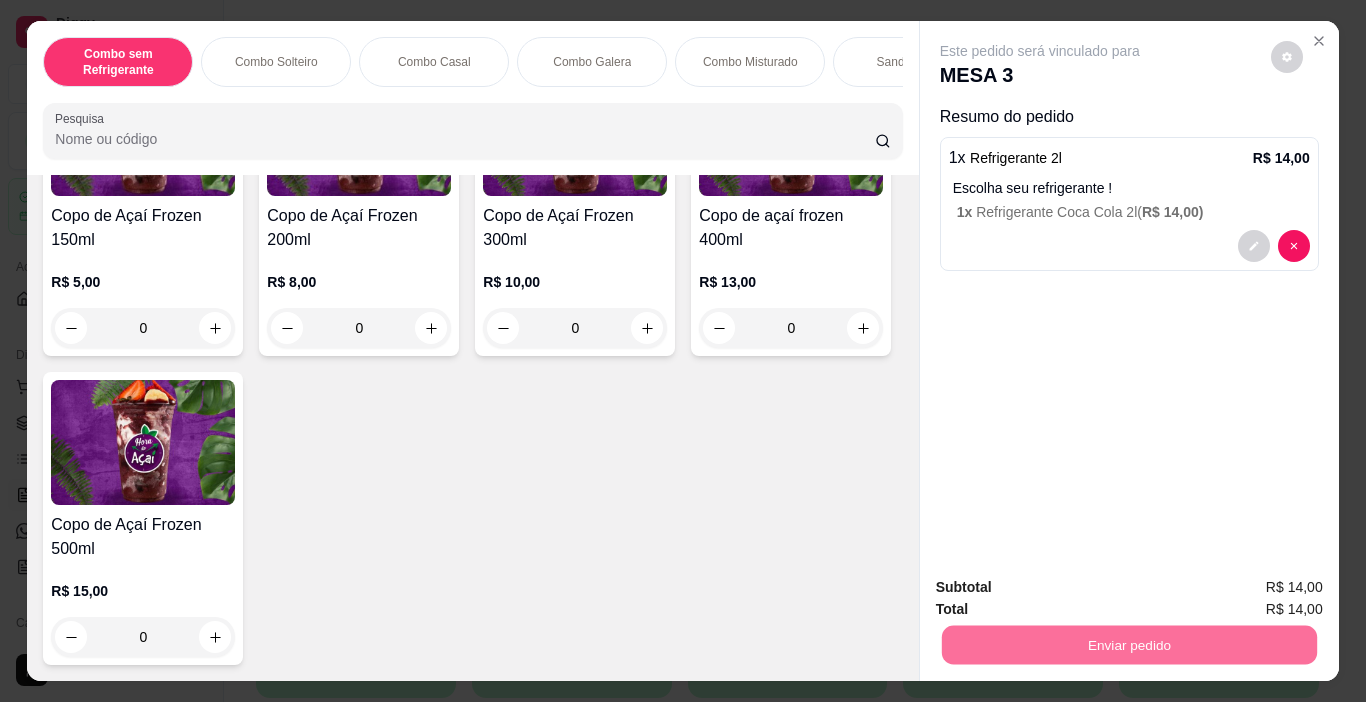 click on "Não registrar e enviar pedido" at bounding box center (1063, 587) 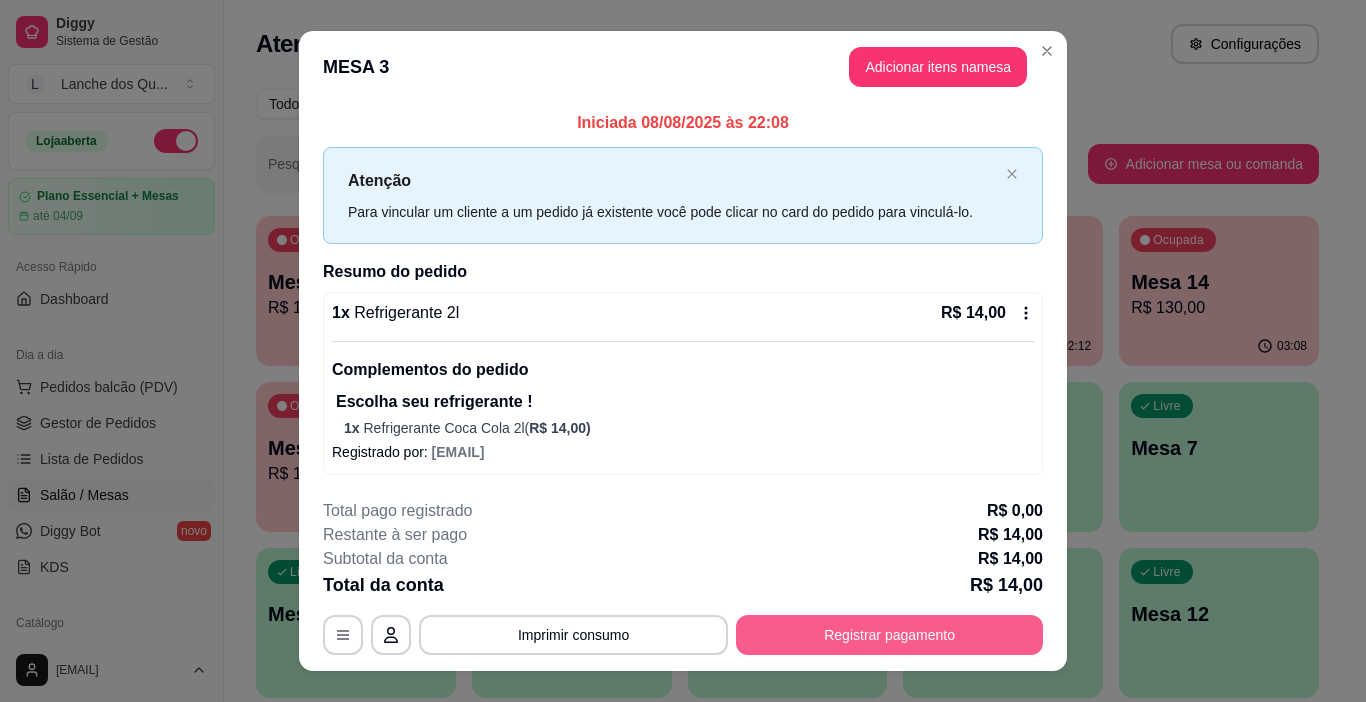 click on "Registrar pagamento" at bounding box center (889, 635) 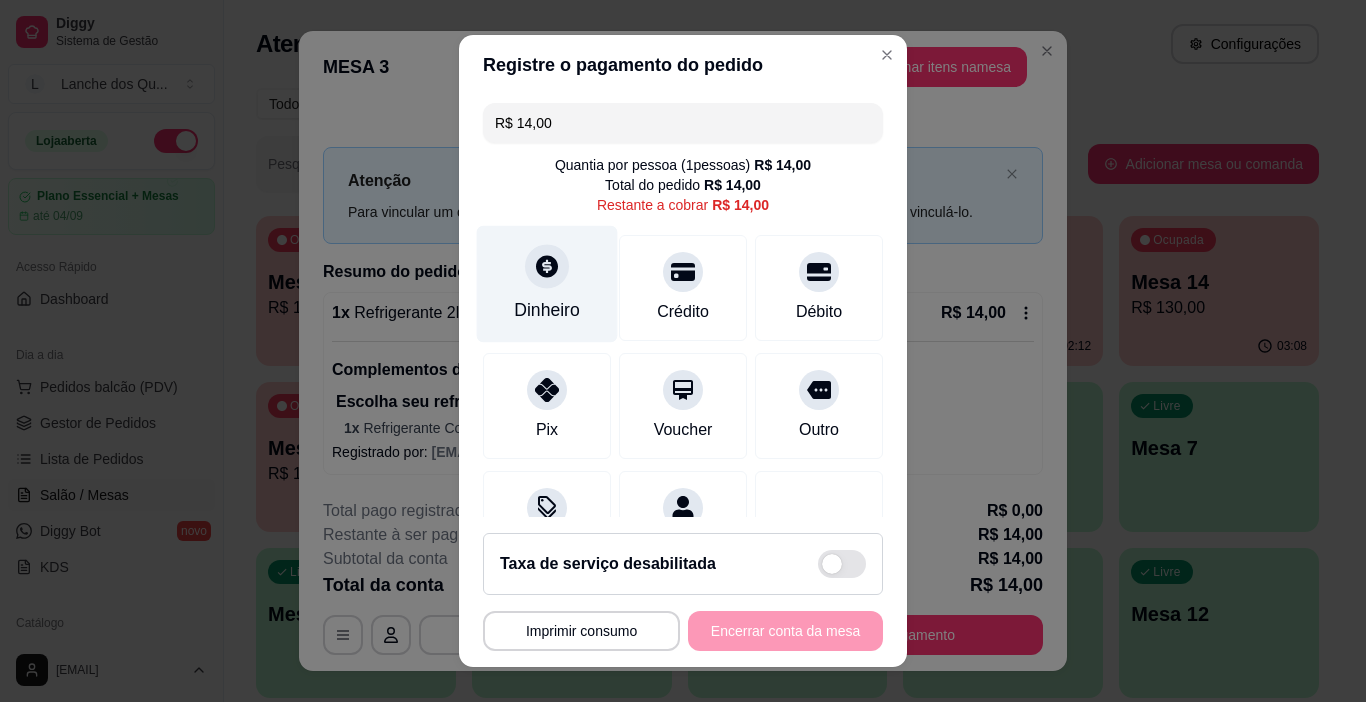 click on "Dinheiro" at bounding box center (547, 310) 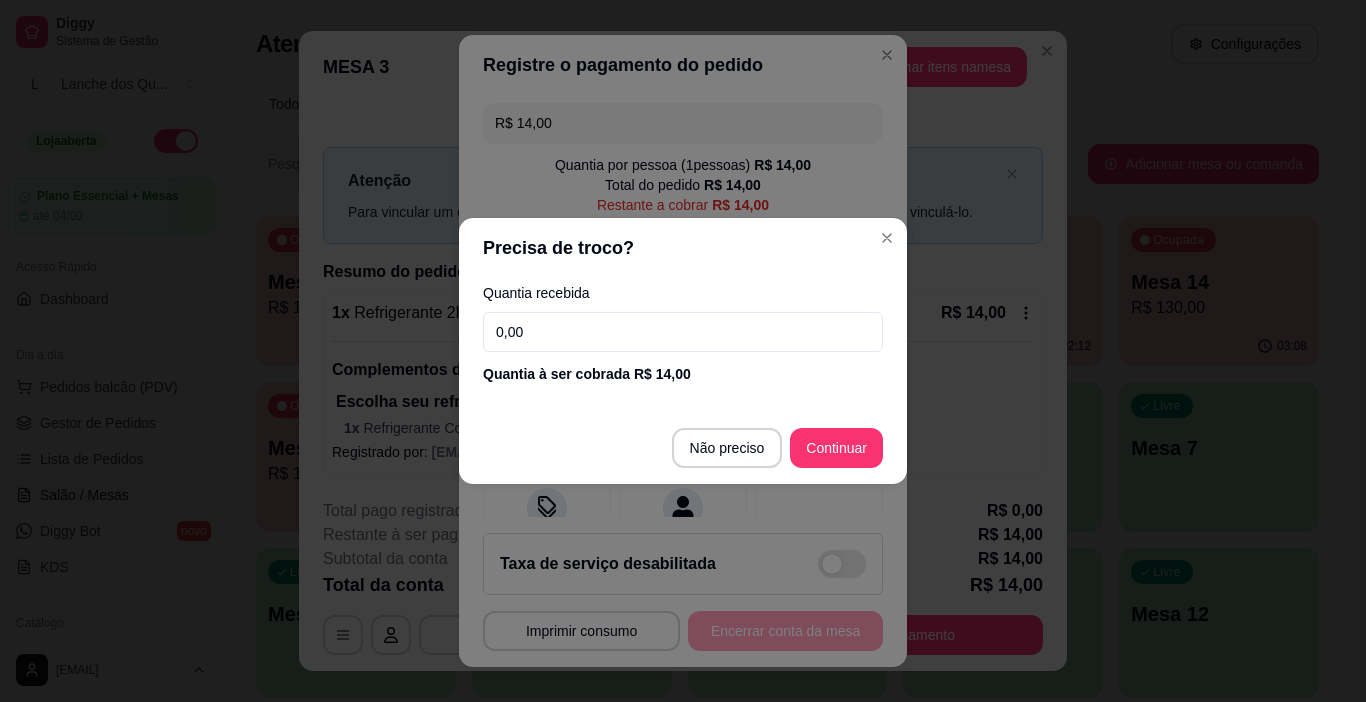 click on "0,00" at bounding box center [683, 332] 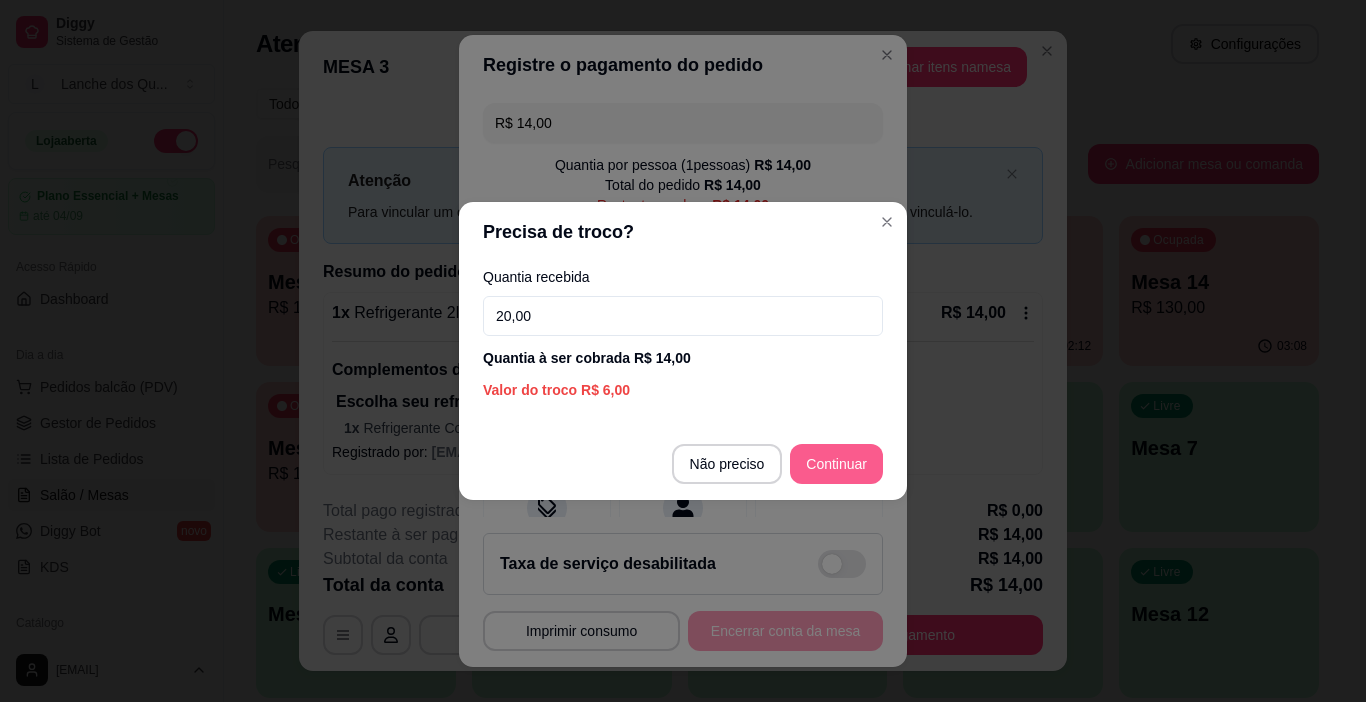 type on "20,00" 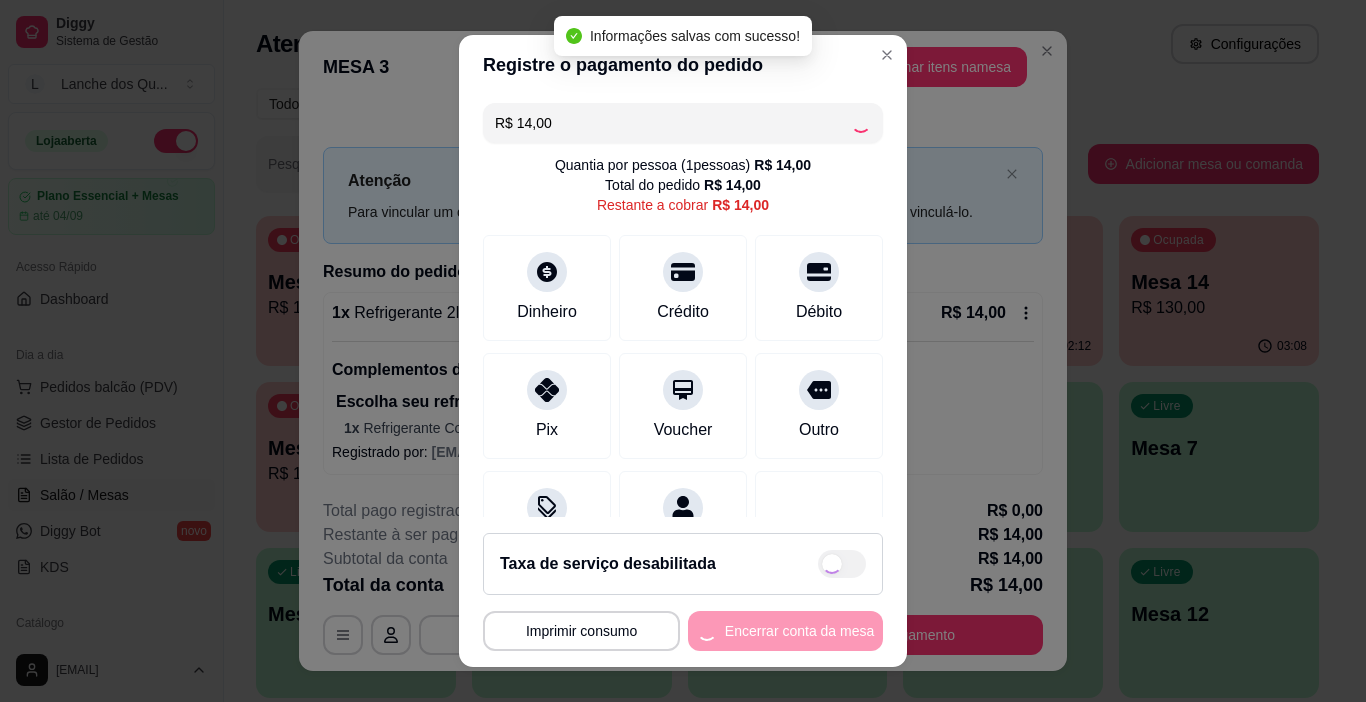 type on "R$ 0,00" 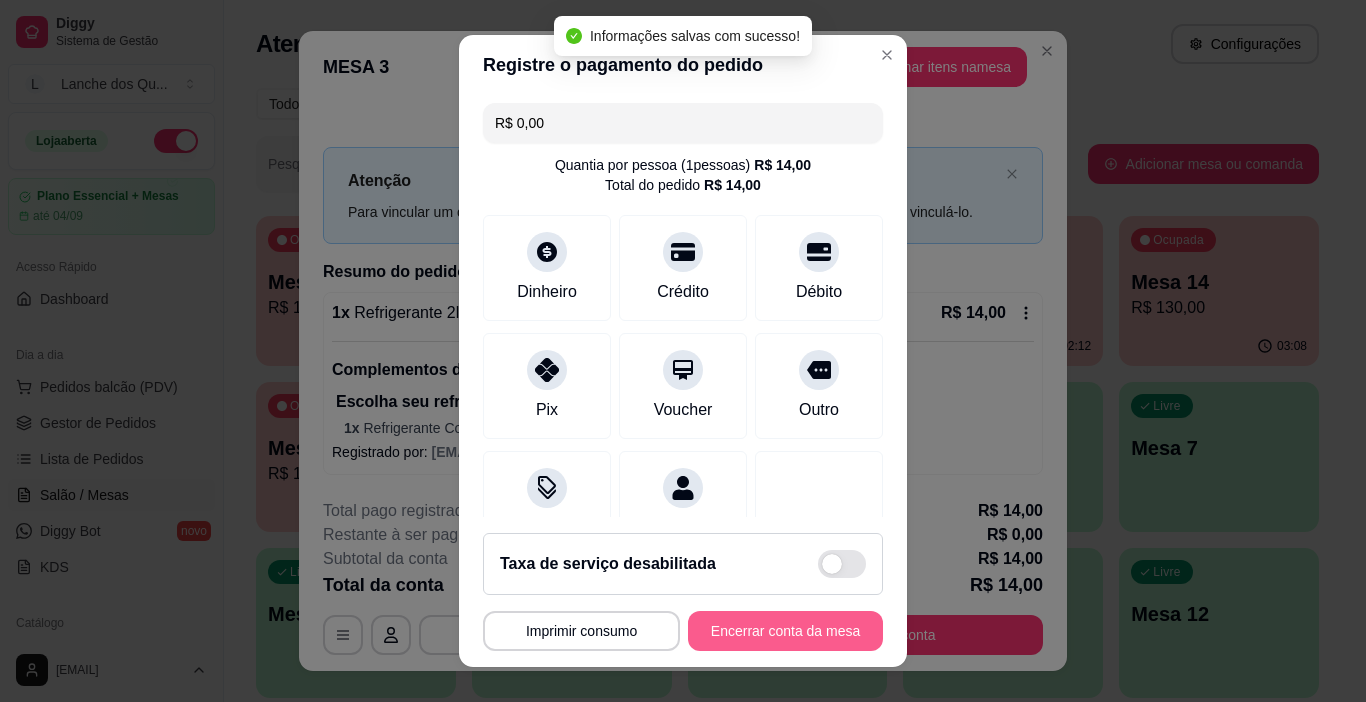 click on "Encerrar conta da mesa" at bounding box center (785, 631) 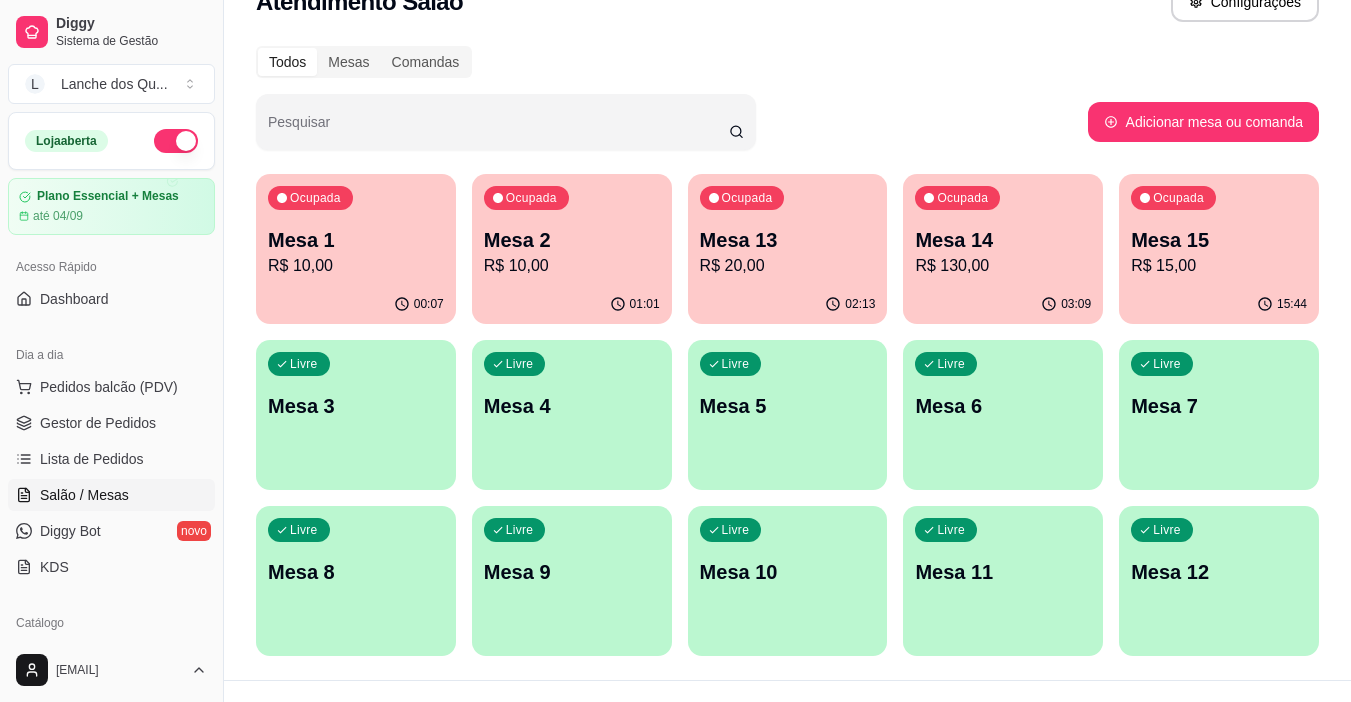 scroll, scrollTop: 77, scrollLeft: 0, axis: vertical 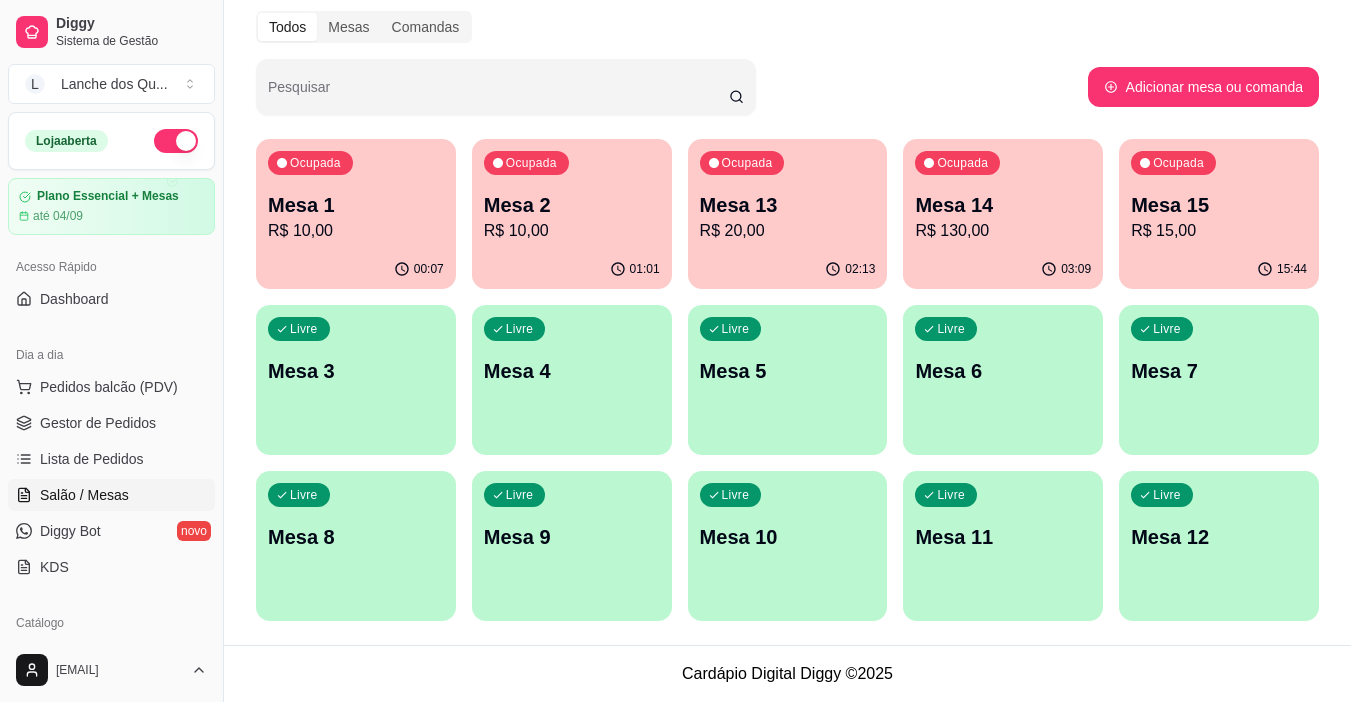 type 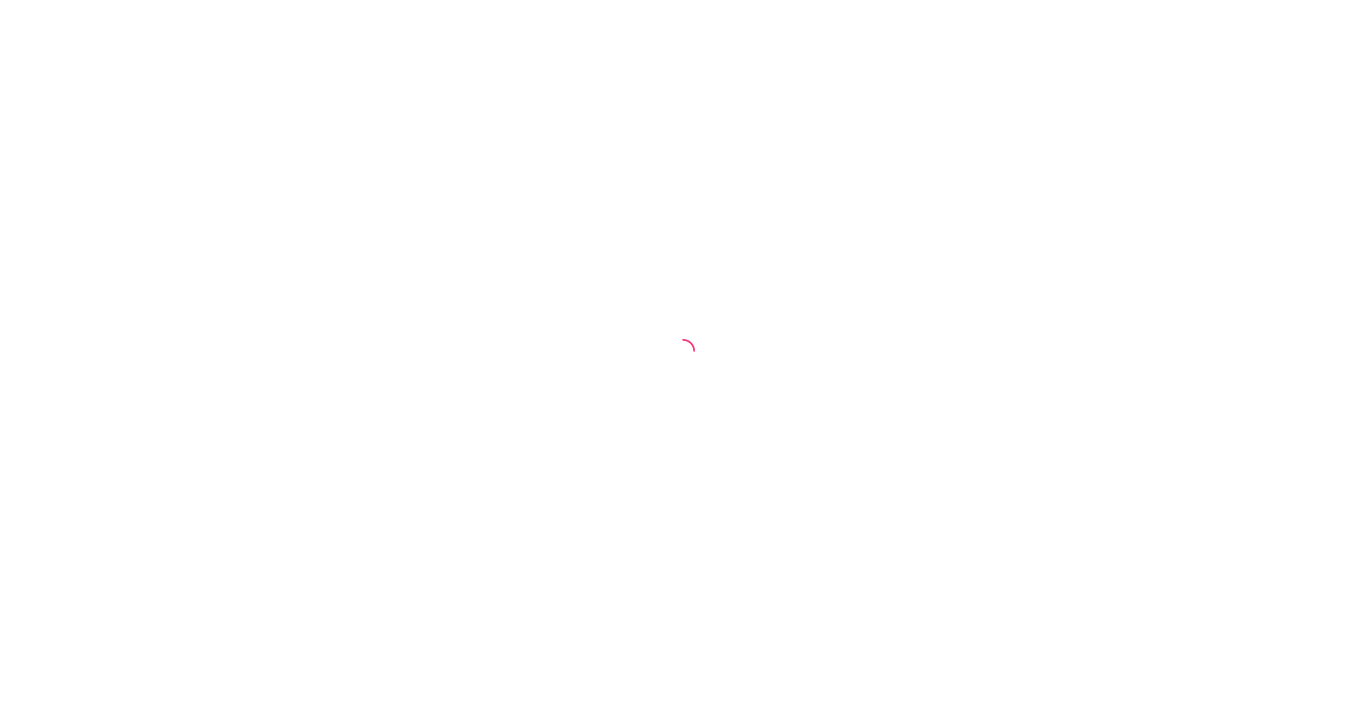 scroll, scrollTop: 0, scrollLeft: 0, axis: both 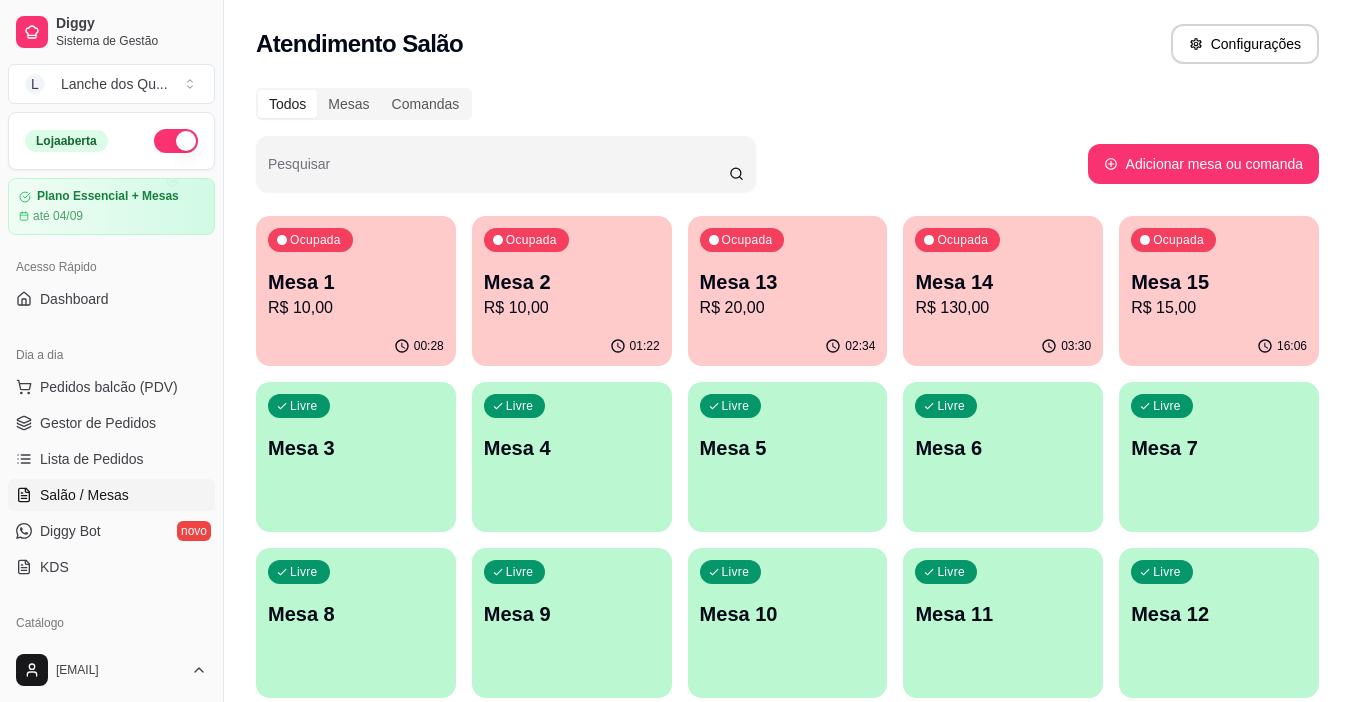 click on "Mesa 3" at bounding box center [356, 448] 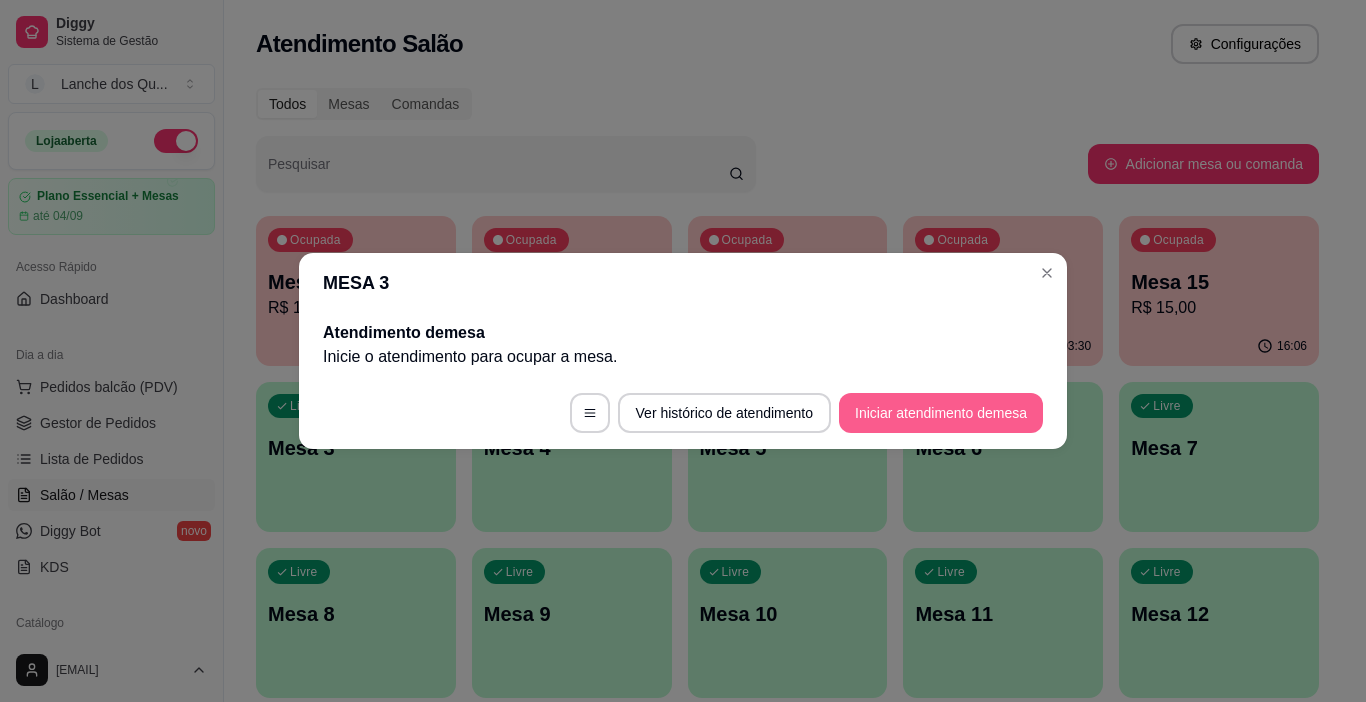 click on "Iniciar atendimento de  mesa" at bounding box center [941, 413] 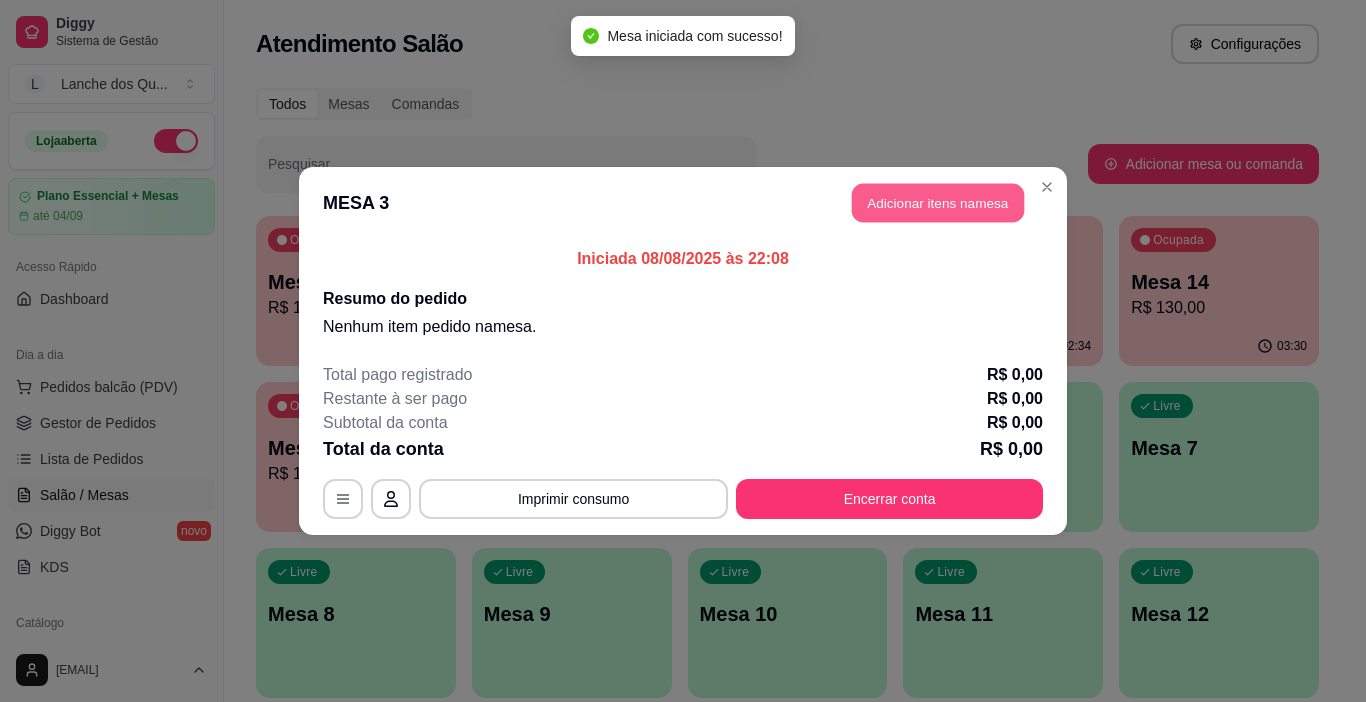 click on "Adicionar itens na  mesa" at bounding box center [938, 203] 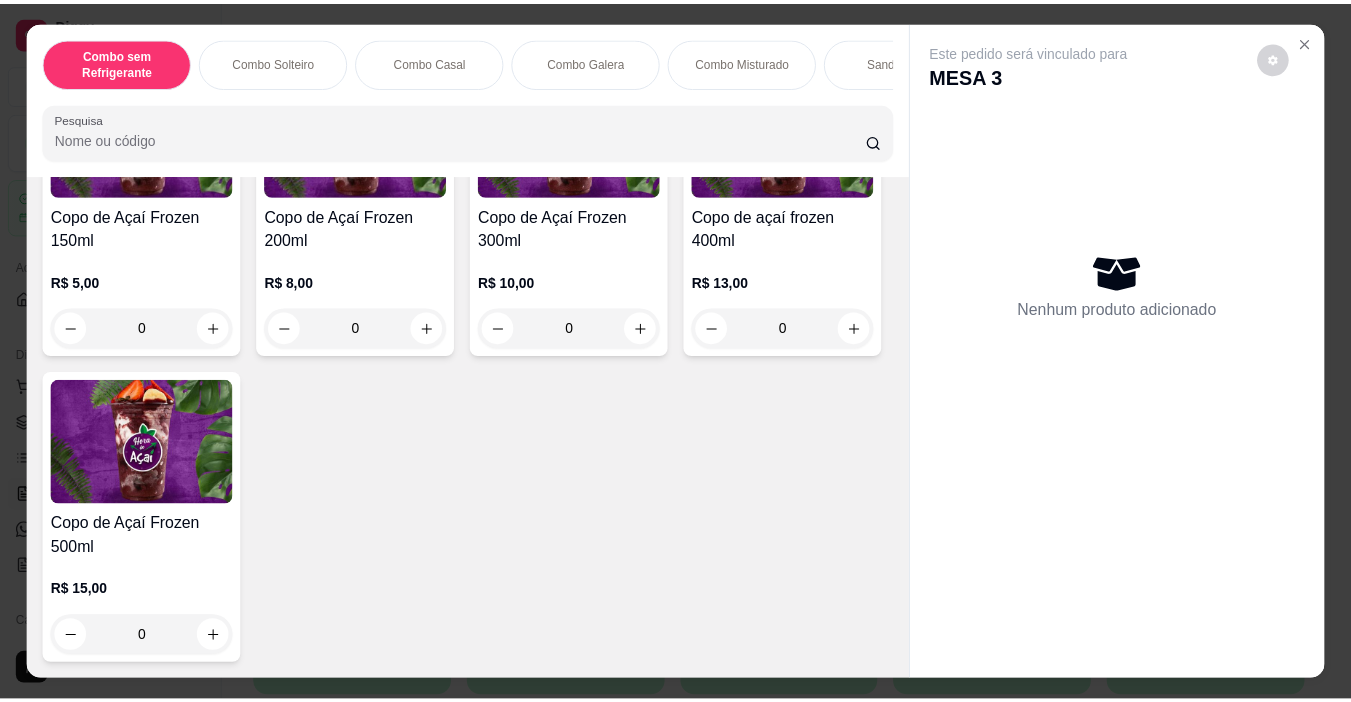 scroll, scrollTop: 5010, scrollLeft: 0, axis: vertical 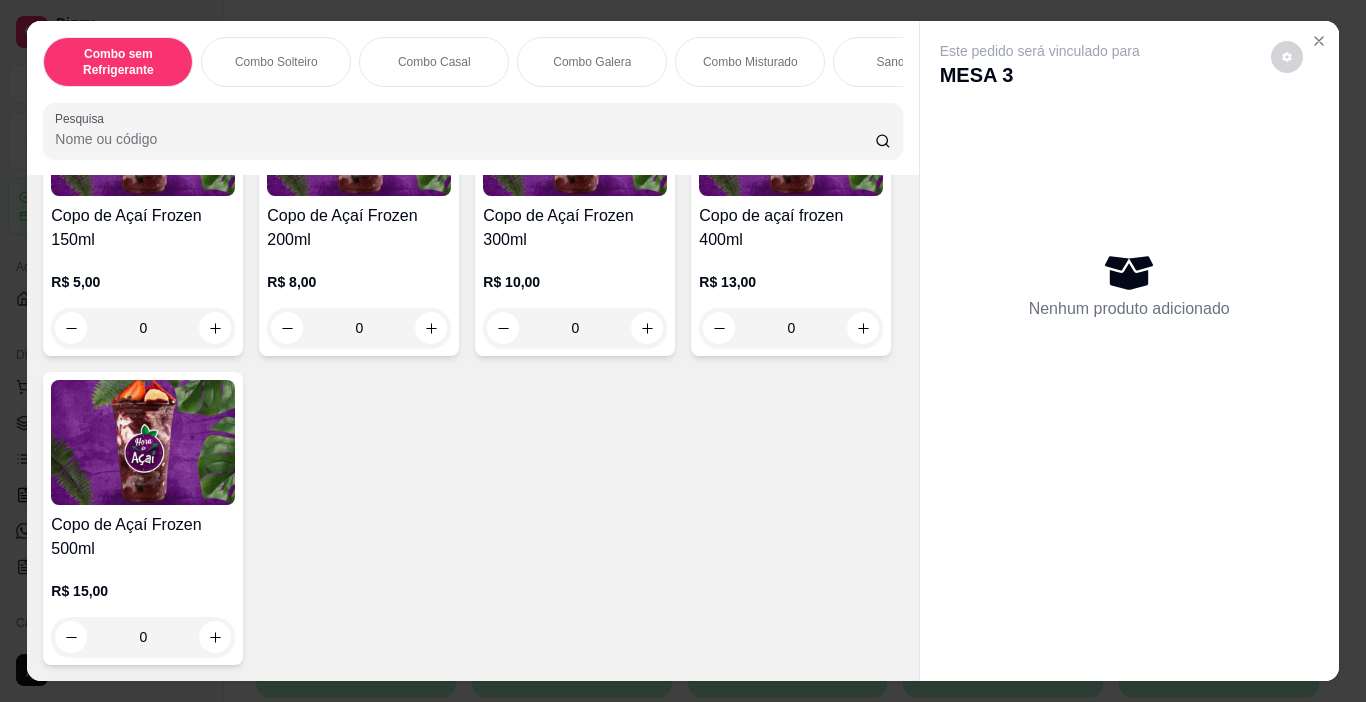 click at bounding box center (575, 133) 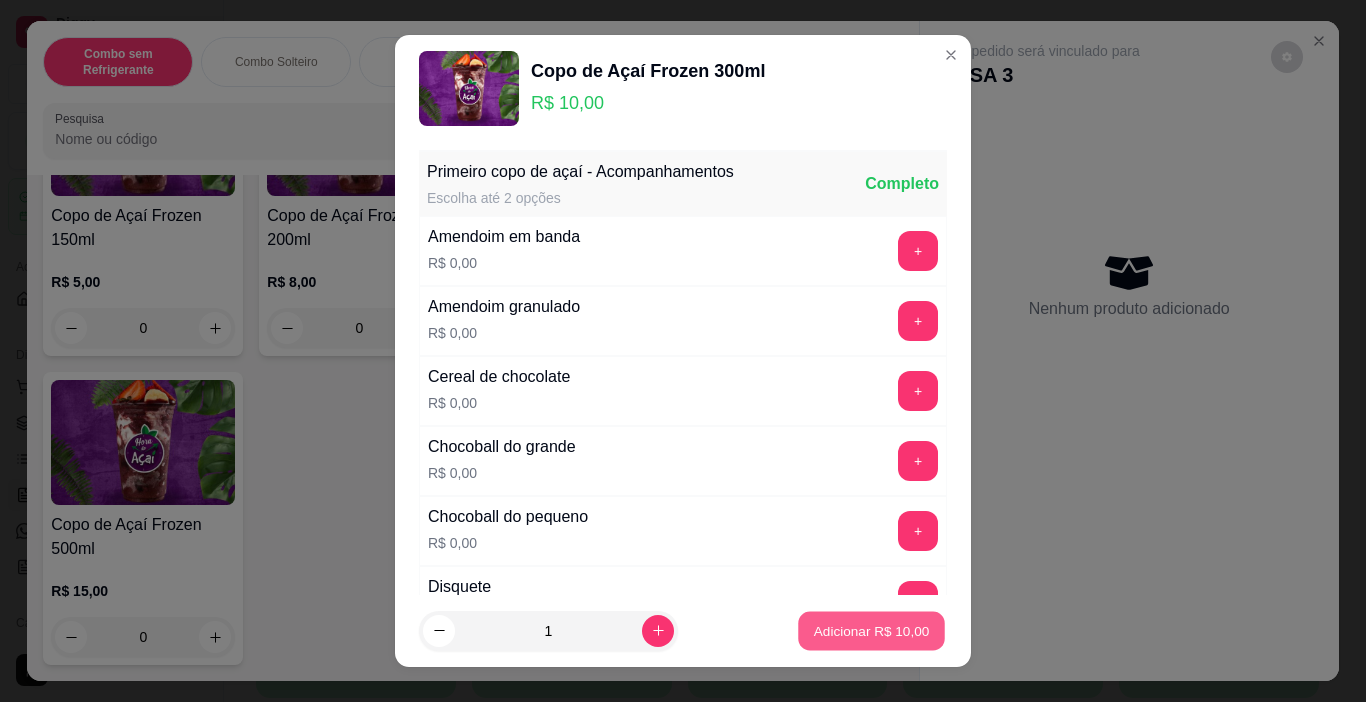 click on "Adicionar   R$ 10,00" at bounding box center (872, 630) 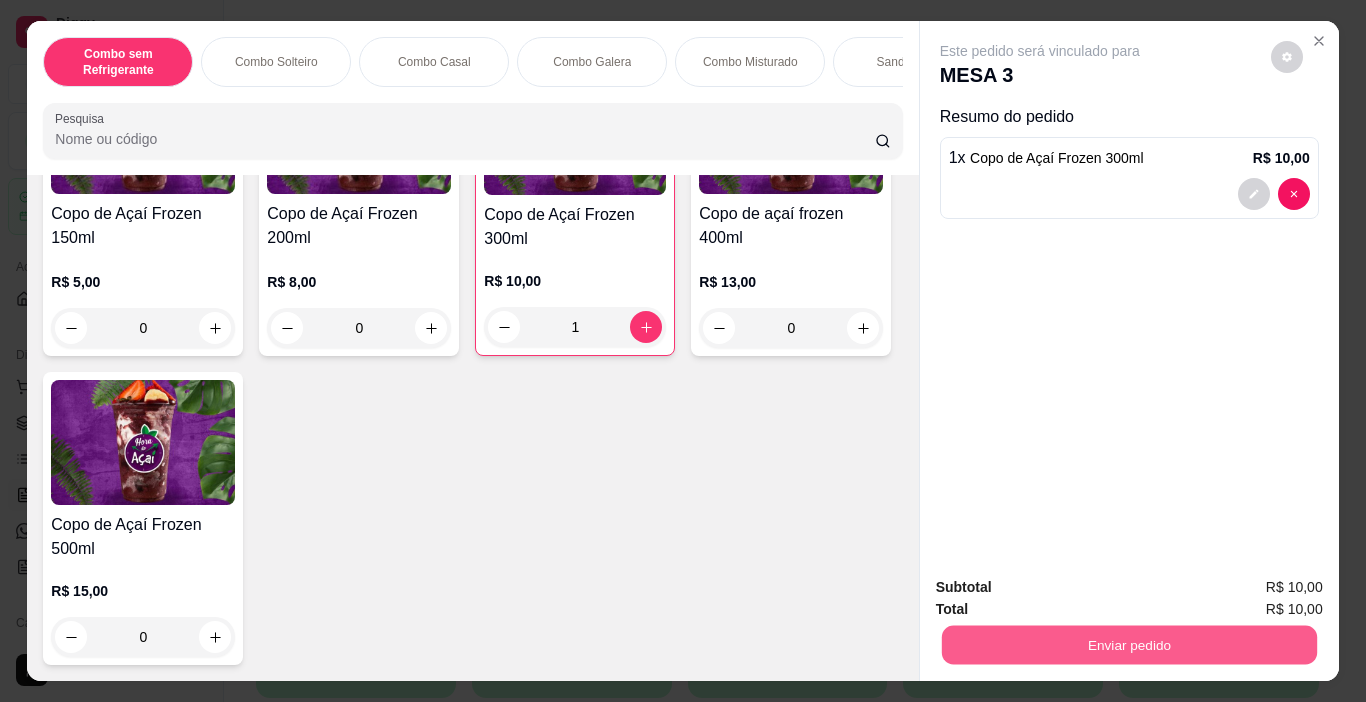 click on "Enviar pedido" at bounding box center (1128, 645) 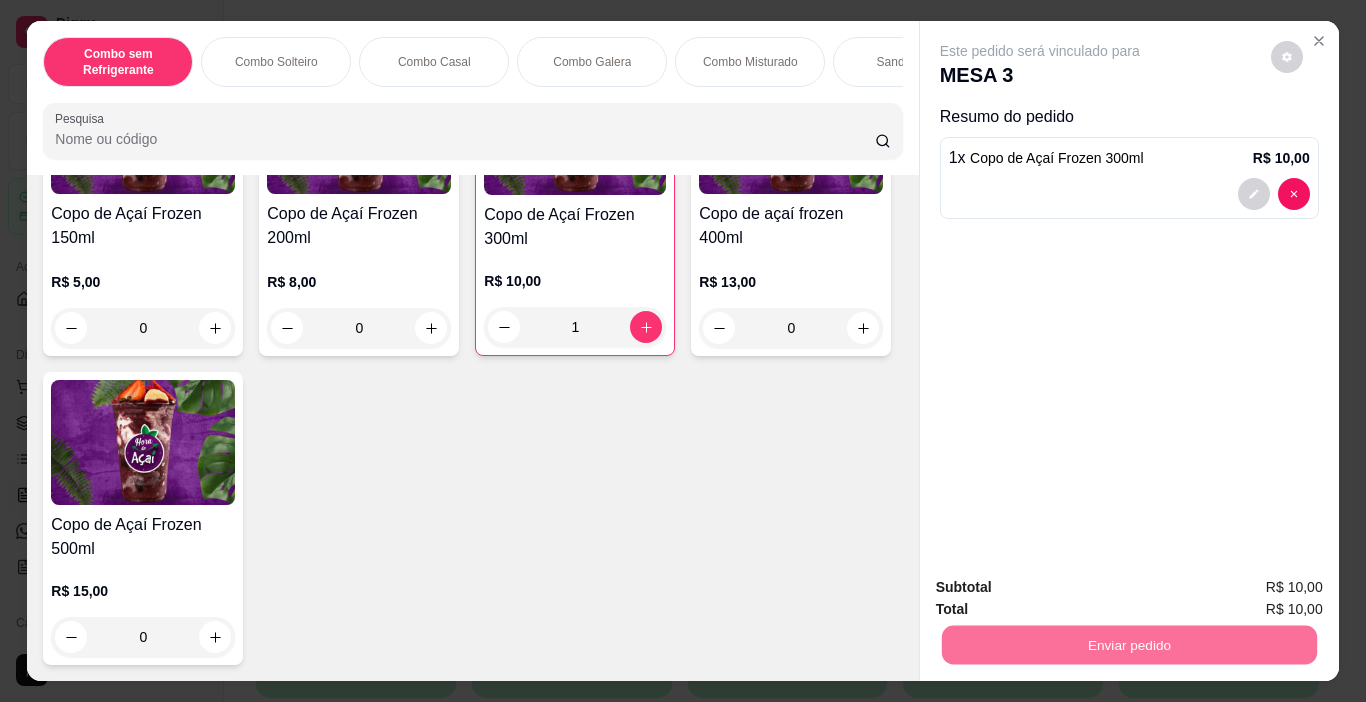 click on "Não registrar e enviar pedido" at bounding box center [1063, 588] 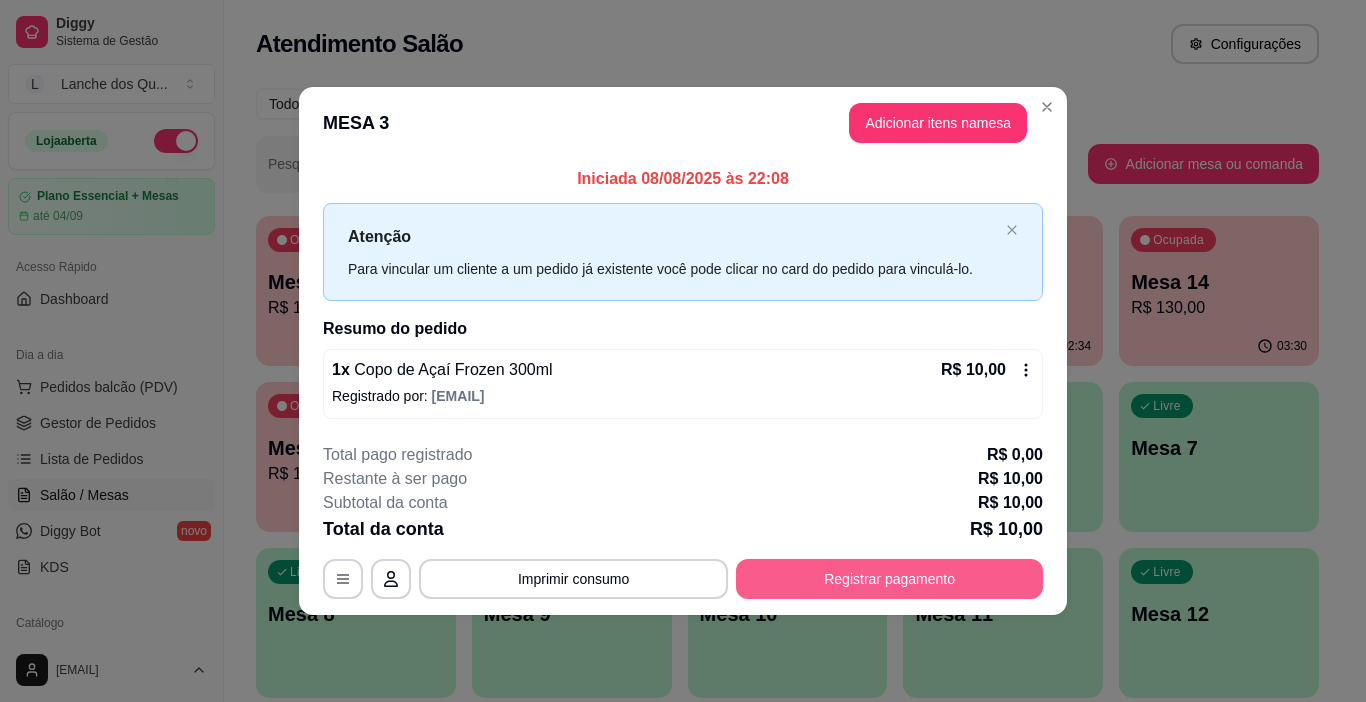 click on "Registrar pagamento" at bounding box center [889, 579] 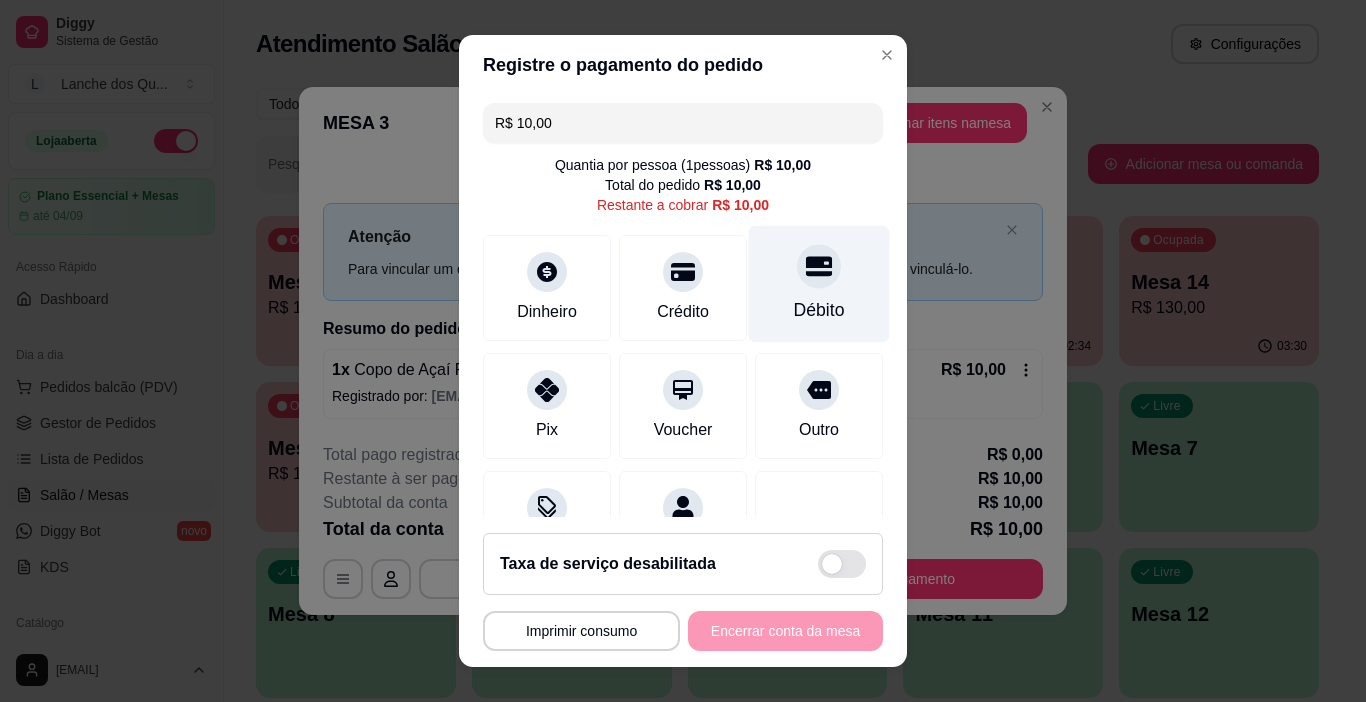 click 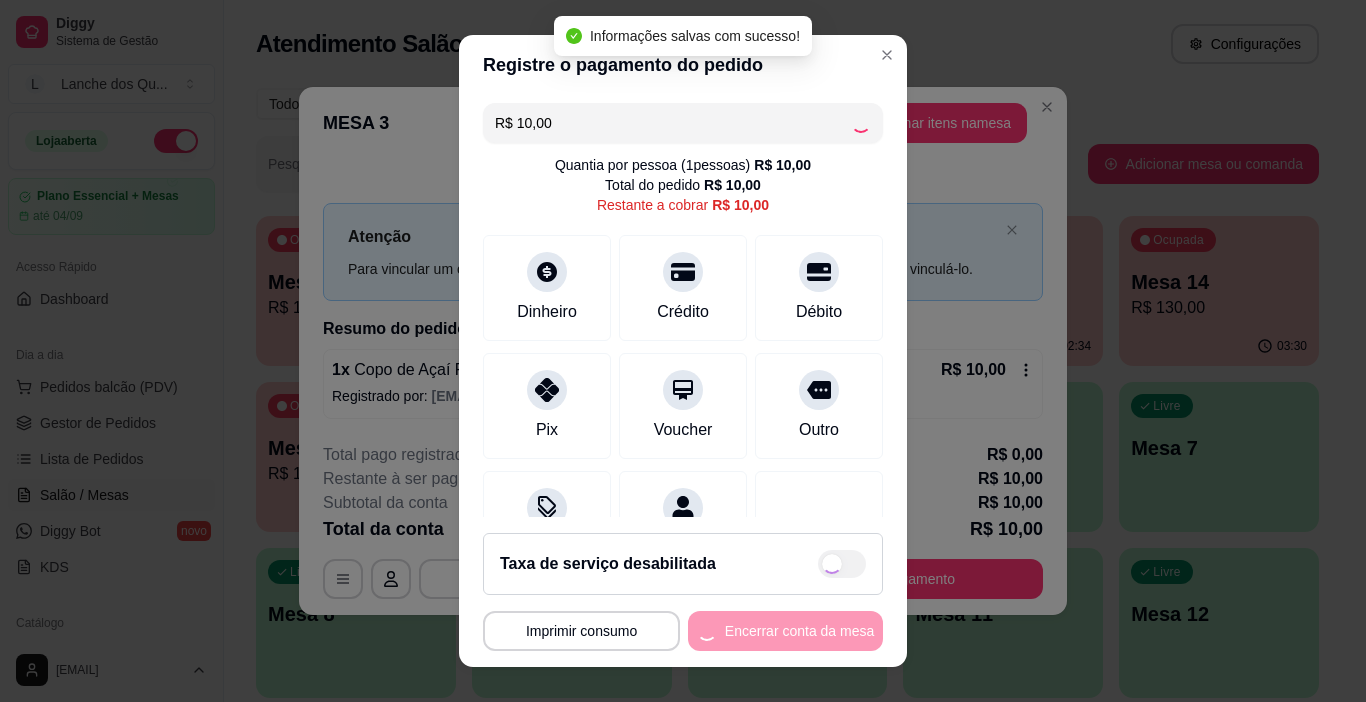 type on "R$ 0,00" 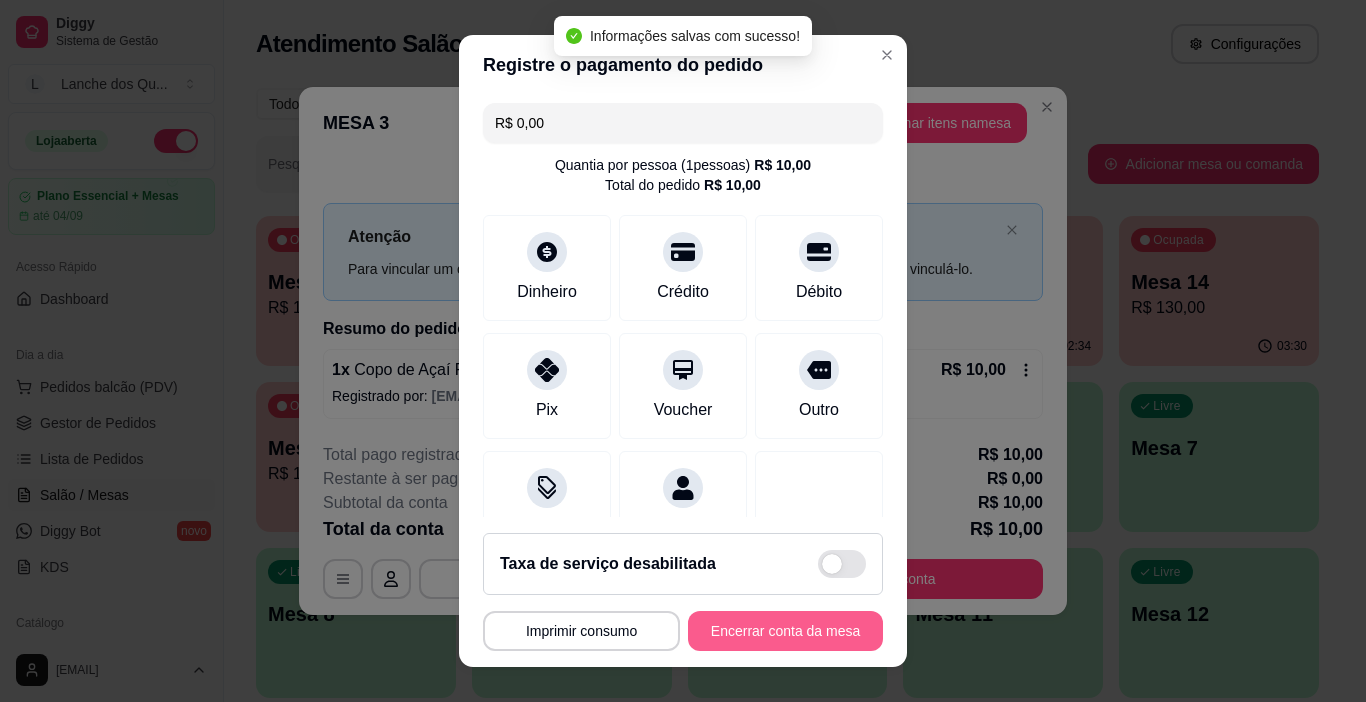 click on "Encerrar conta da mesa" at bounding box center (785, 631) 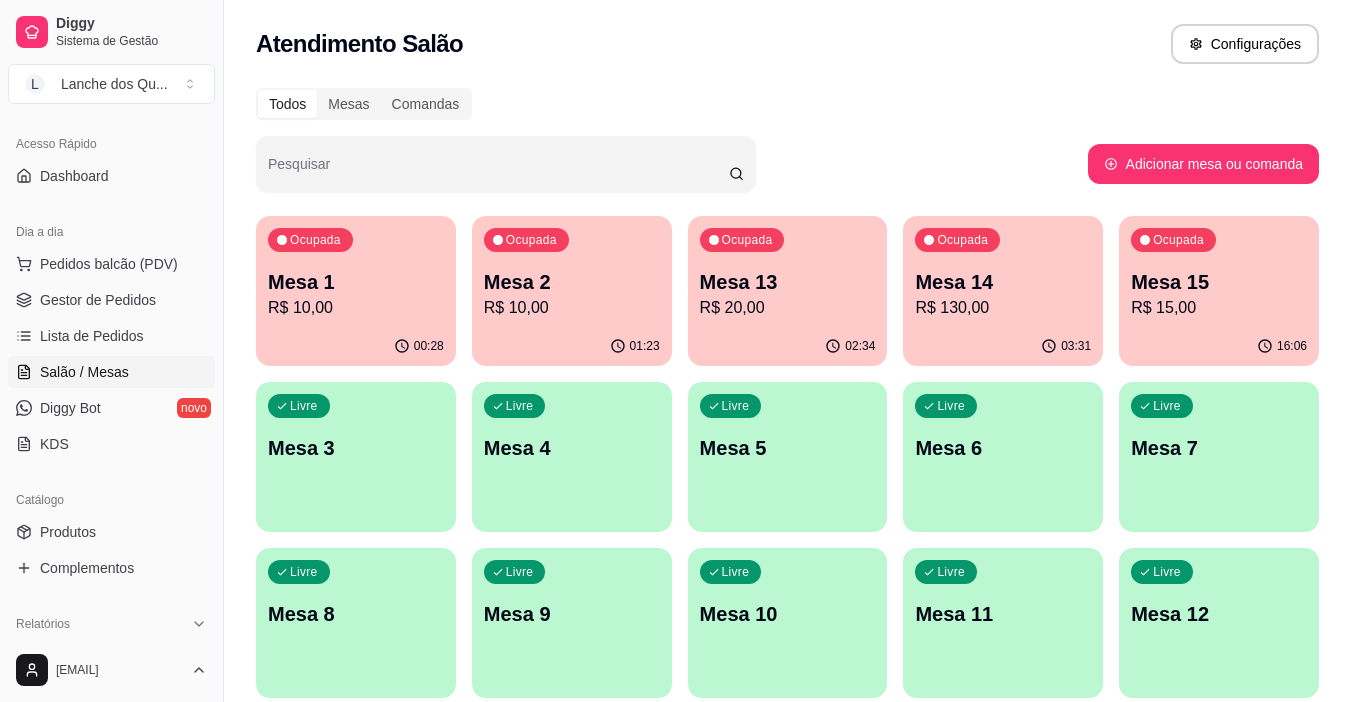 scroll, scrollTop: 300, scrollLeft: 0, axis: vertical 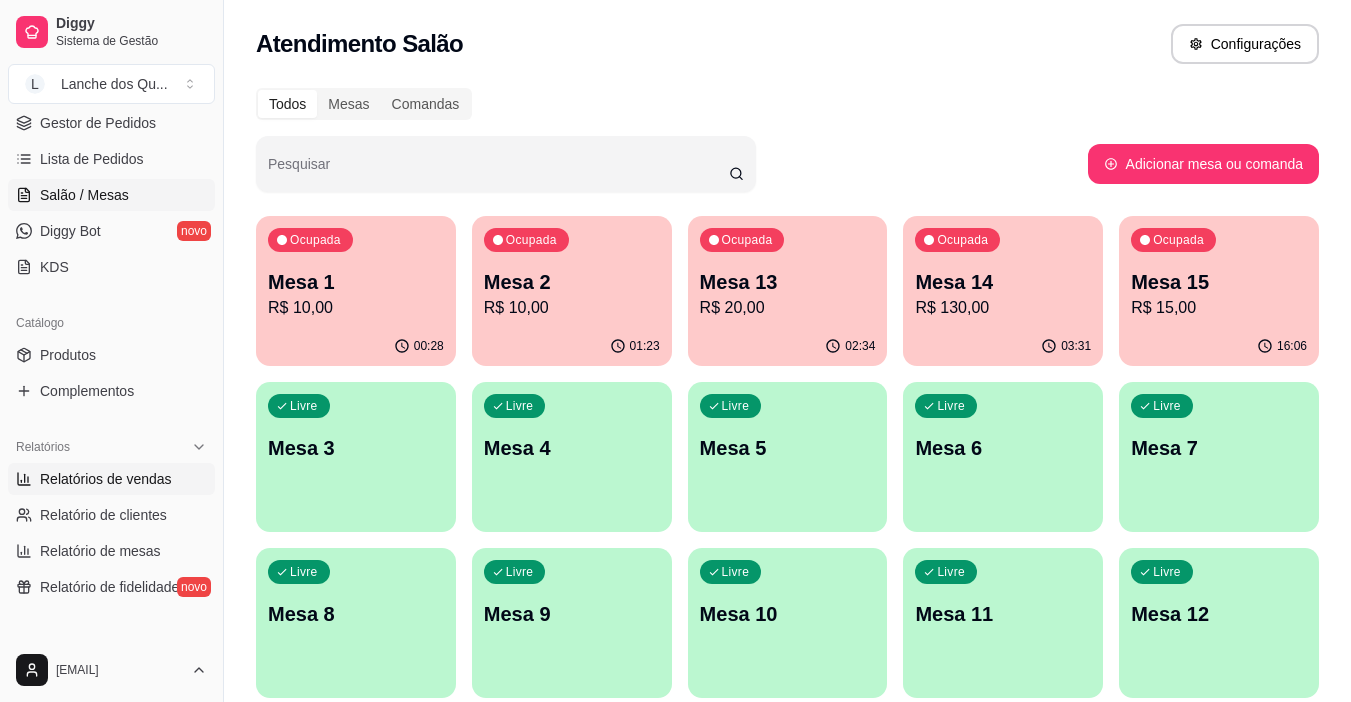 click on "Relatórios de vendas" at bounding box center [111, 479] 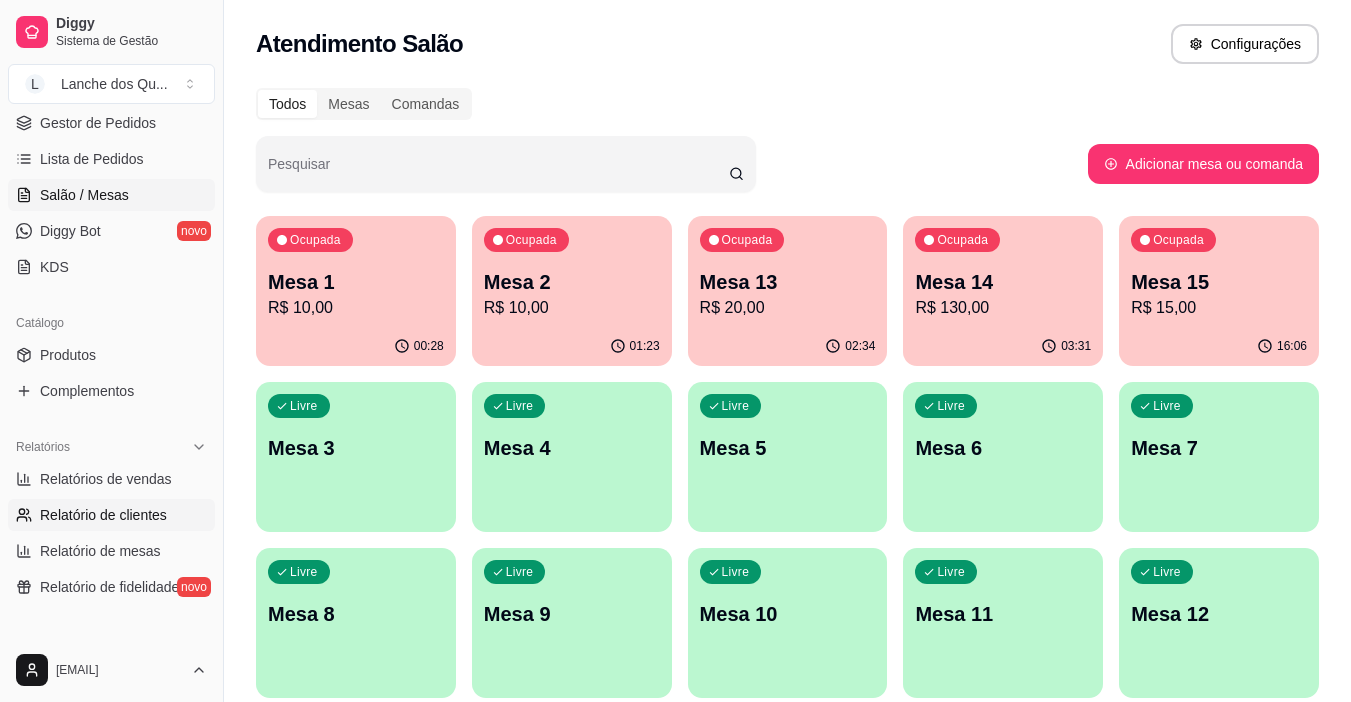 select on "ALL" 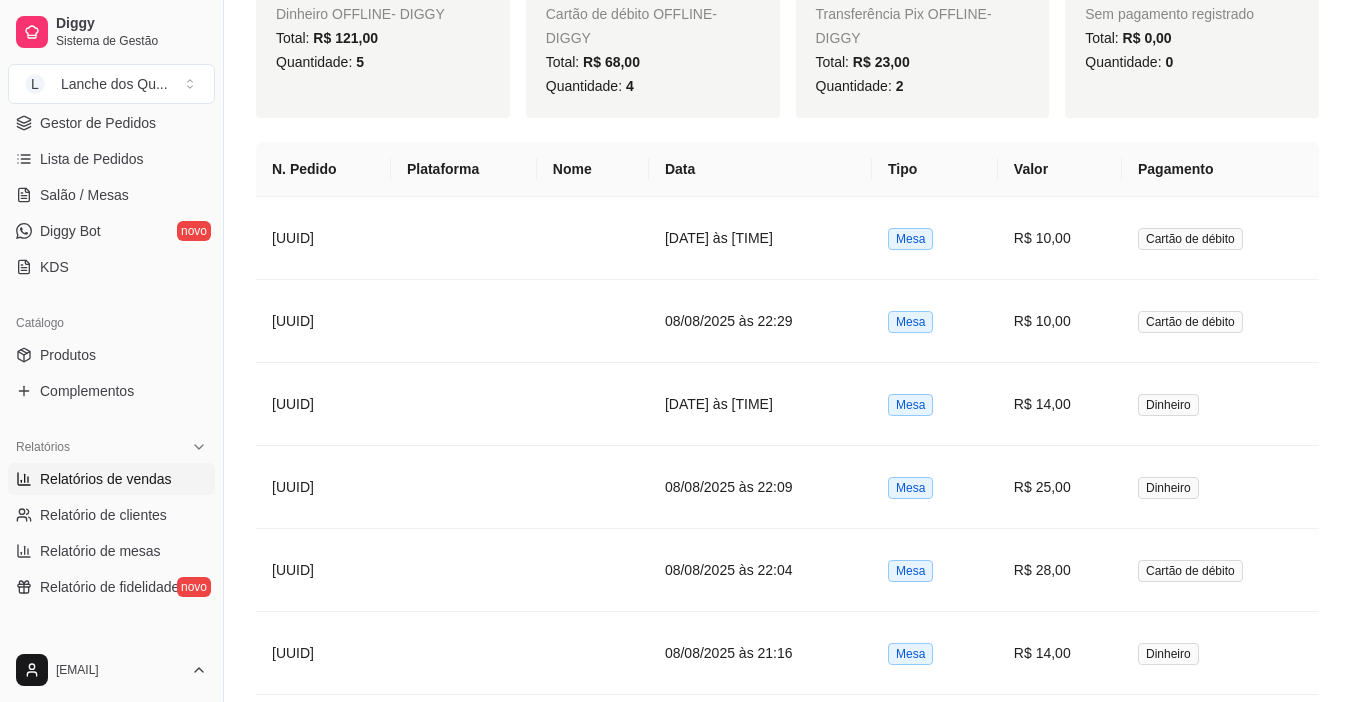 scroll, scrollTop: 900, scrollLeft: 0, axis: vertical 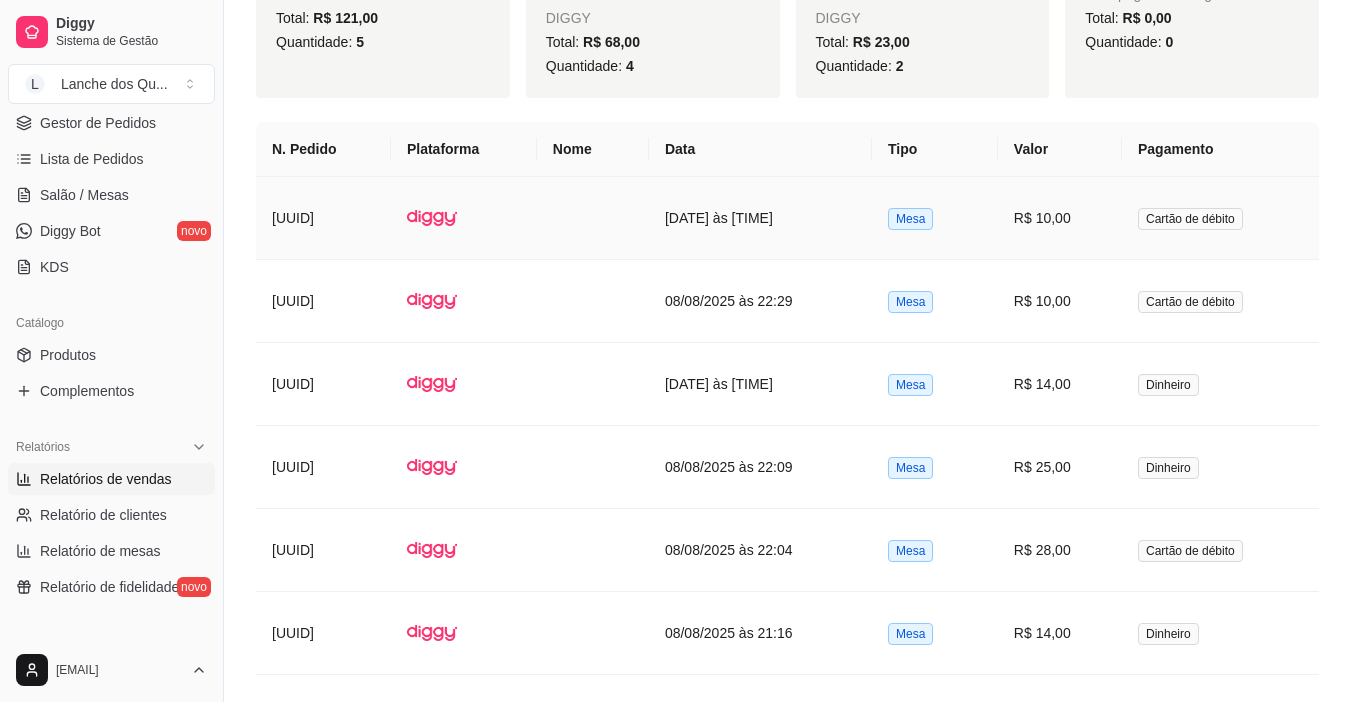click on "R$ 10,00" at bounding box center (1060, 218) 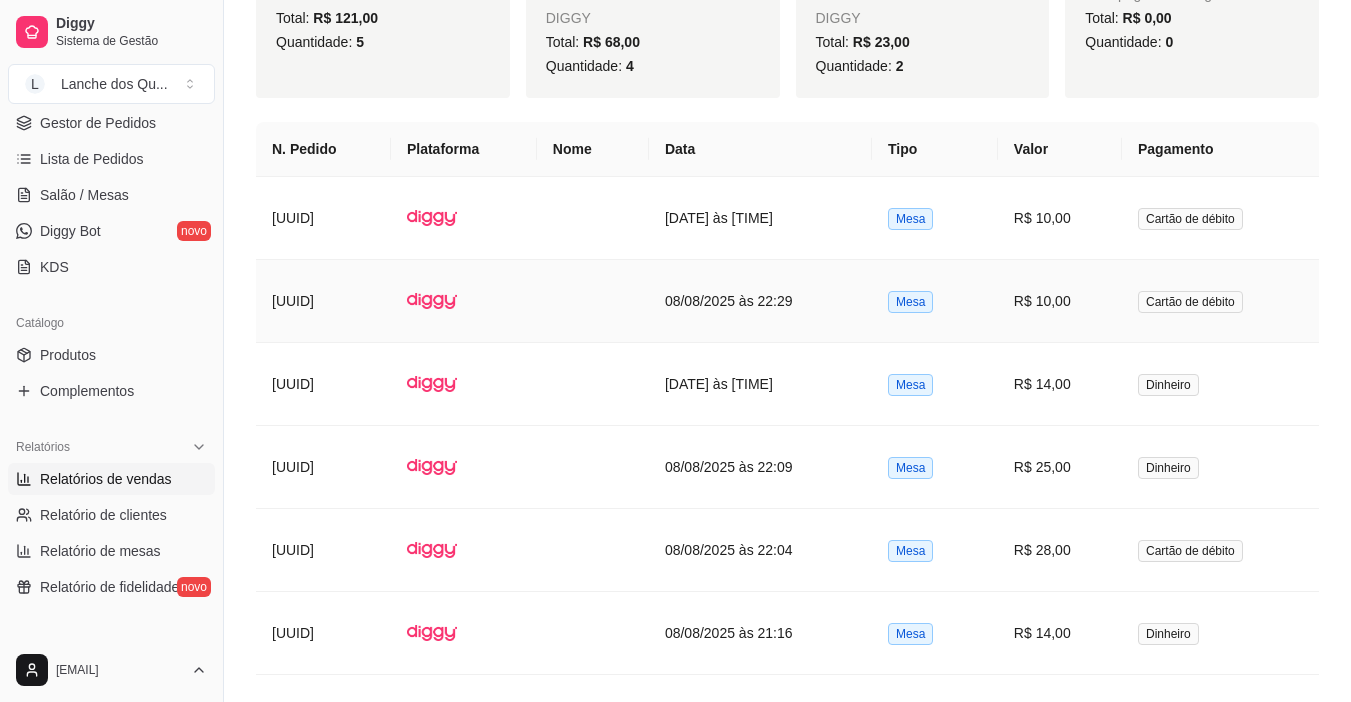 click on "R$ 10,00" at bounding box center (1060, 301) 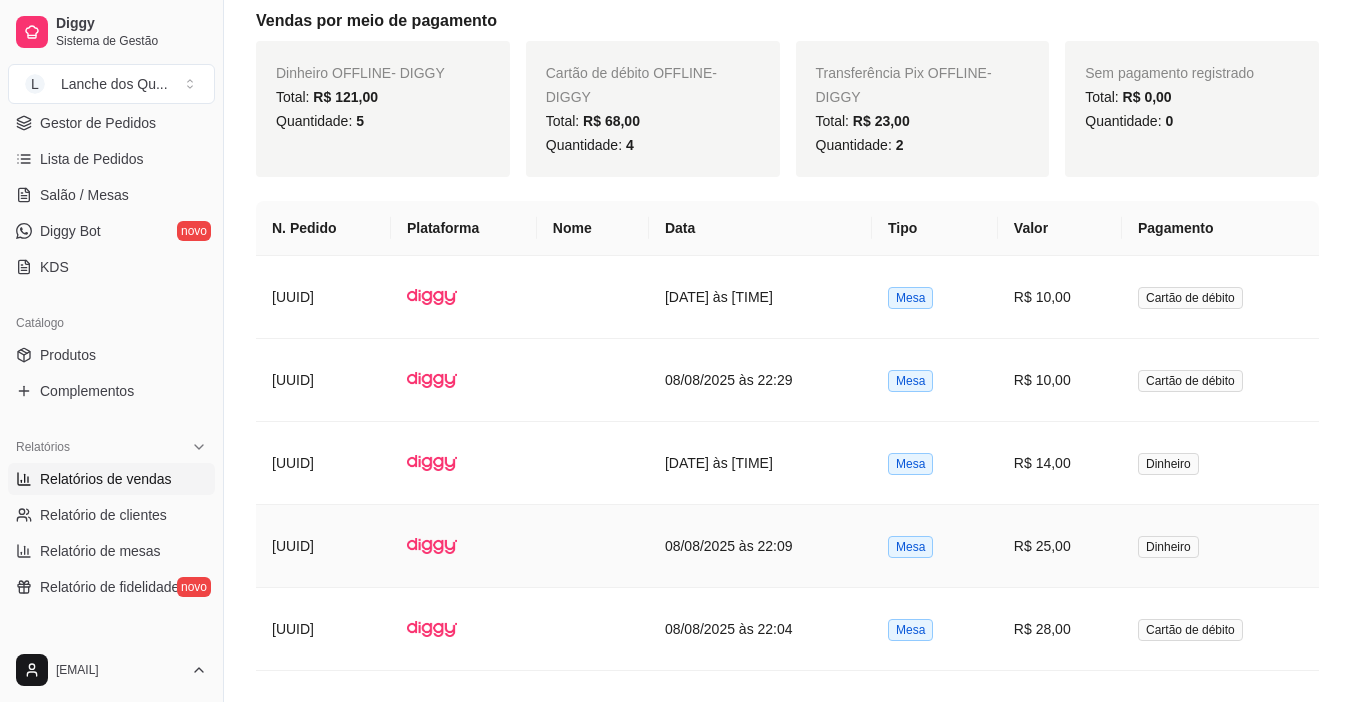 scroll, scrollTop: 400, scrollLeft: 0, axis: vertical 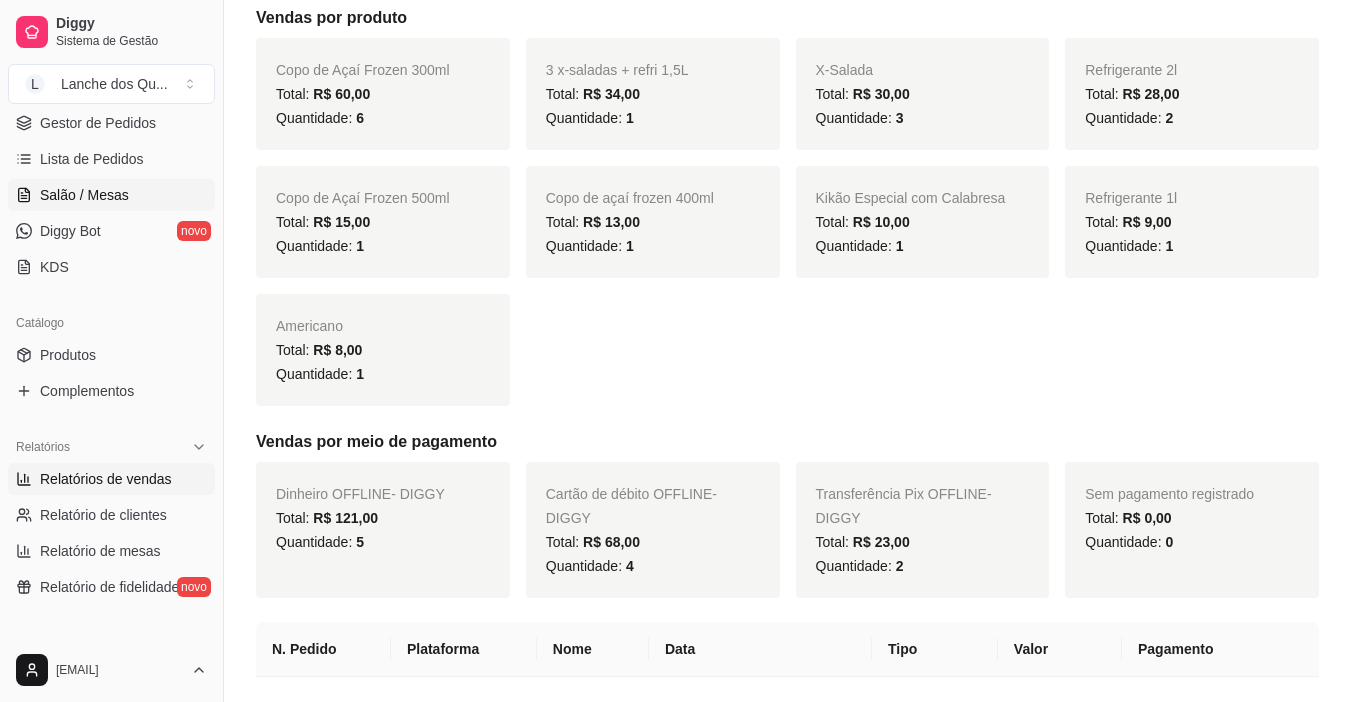 click on "Salão / Mesas" at bounding box center (84, 195) 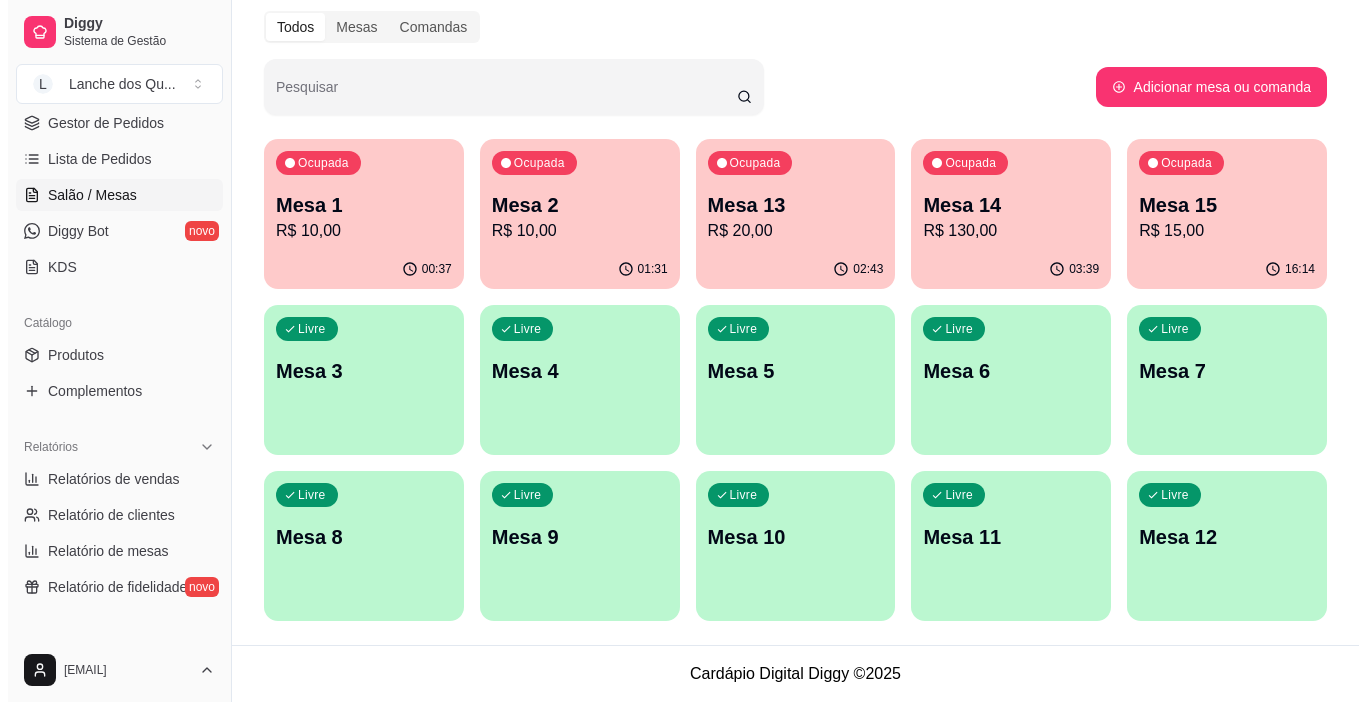 scroll, scrollTop: 0, scrollLeft: 0, axis: both 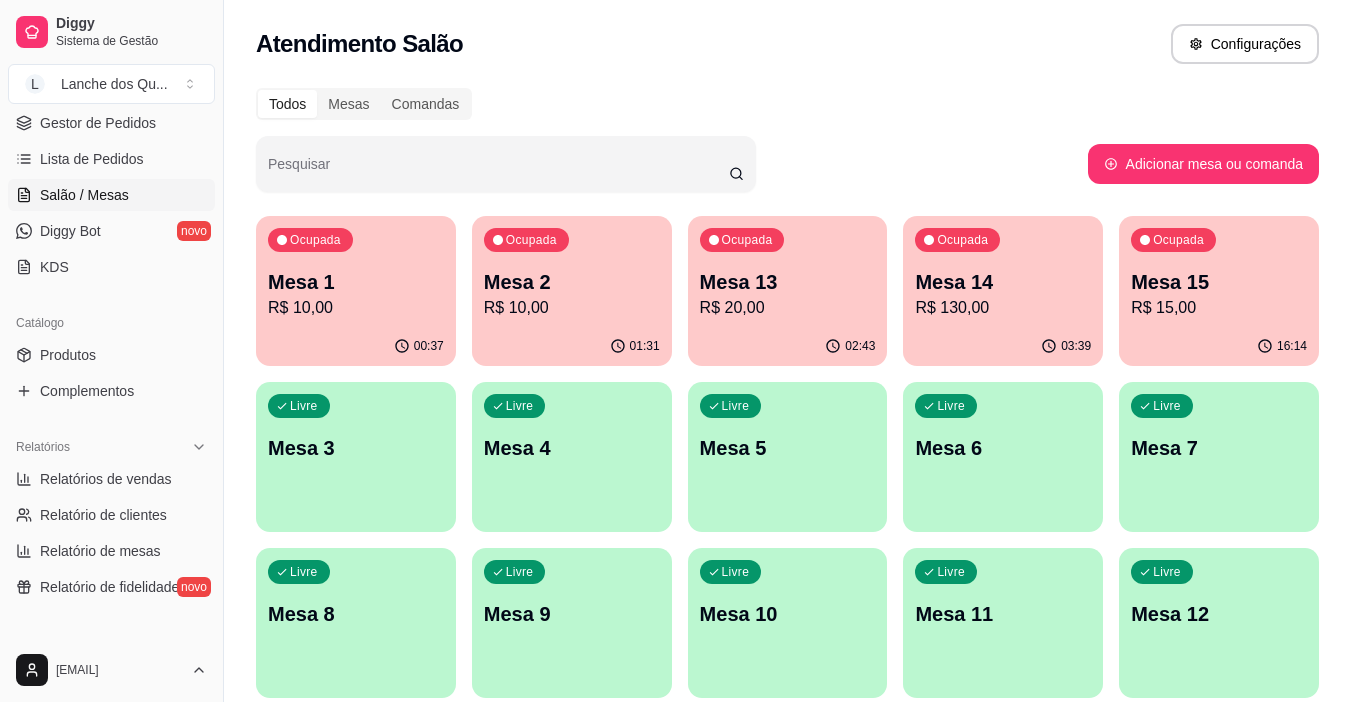 click on "Mesa 3" at bounding box center [356, 448] 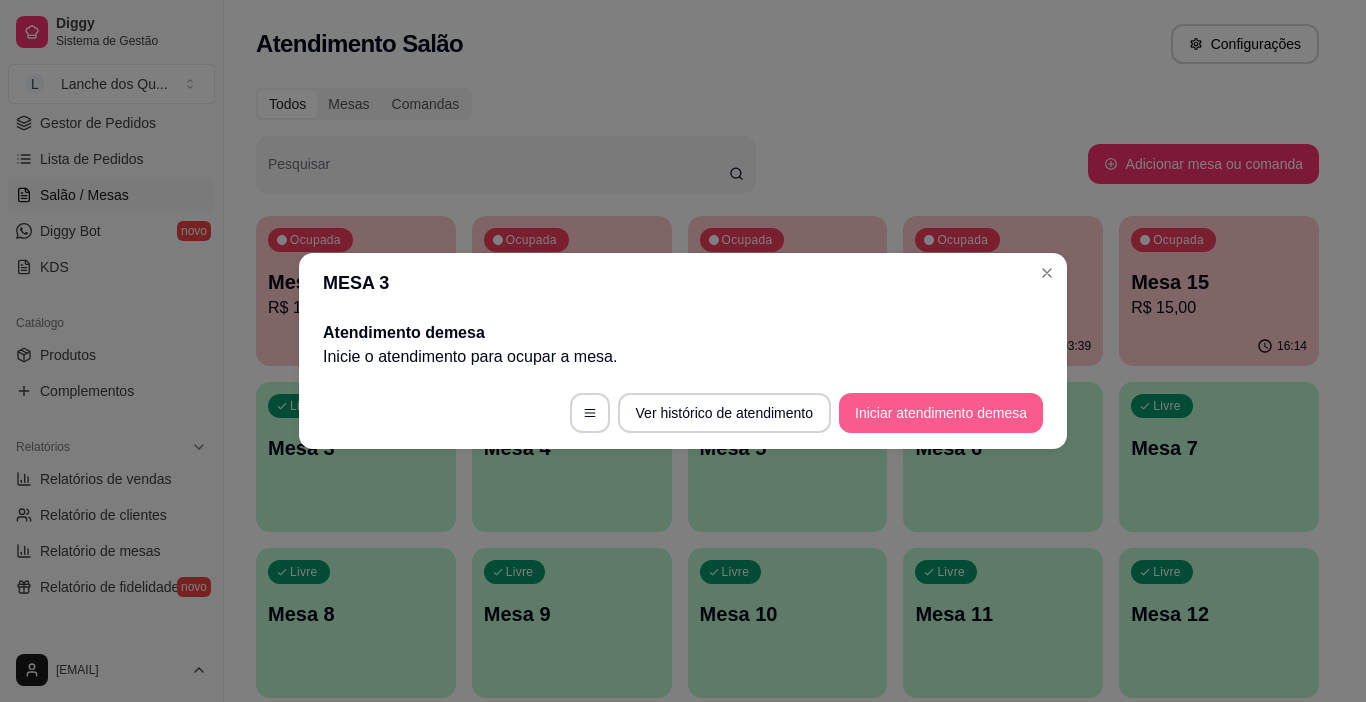 click on "Iniciar atendimento de  mesa" at bounding box center (941, 413) 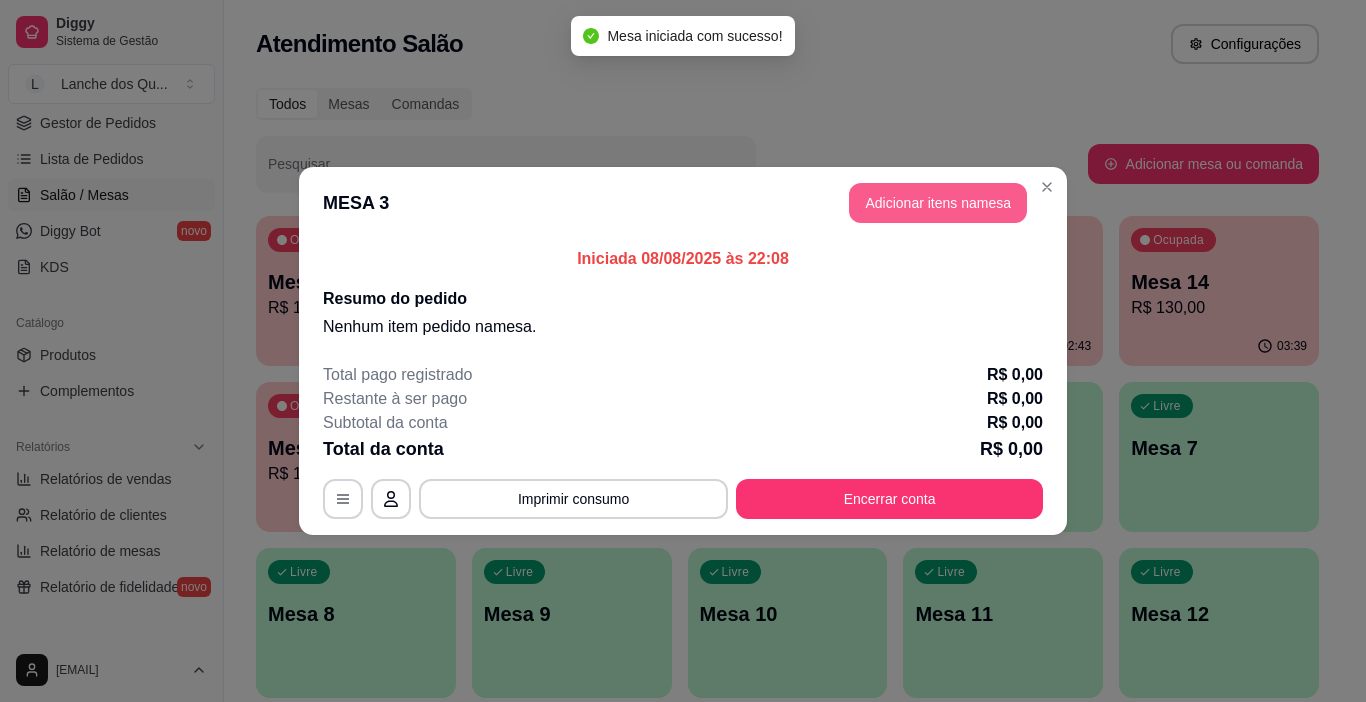 click on "Adicionar itens na  mesa" at bounding box center (938, 203) 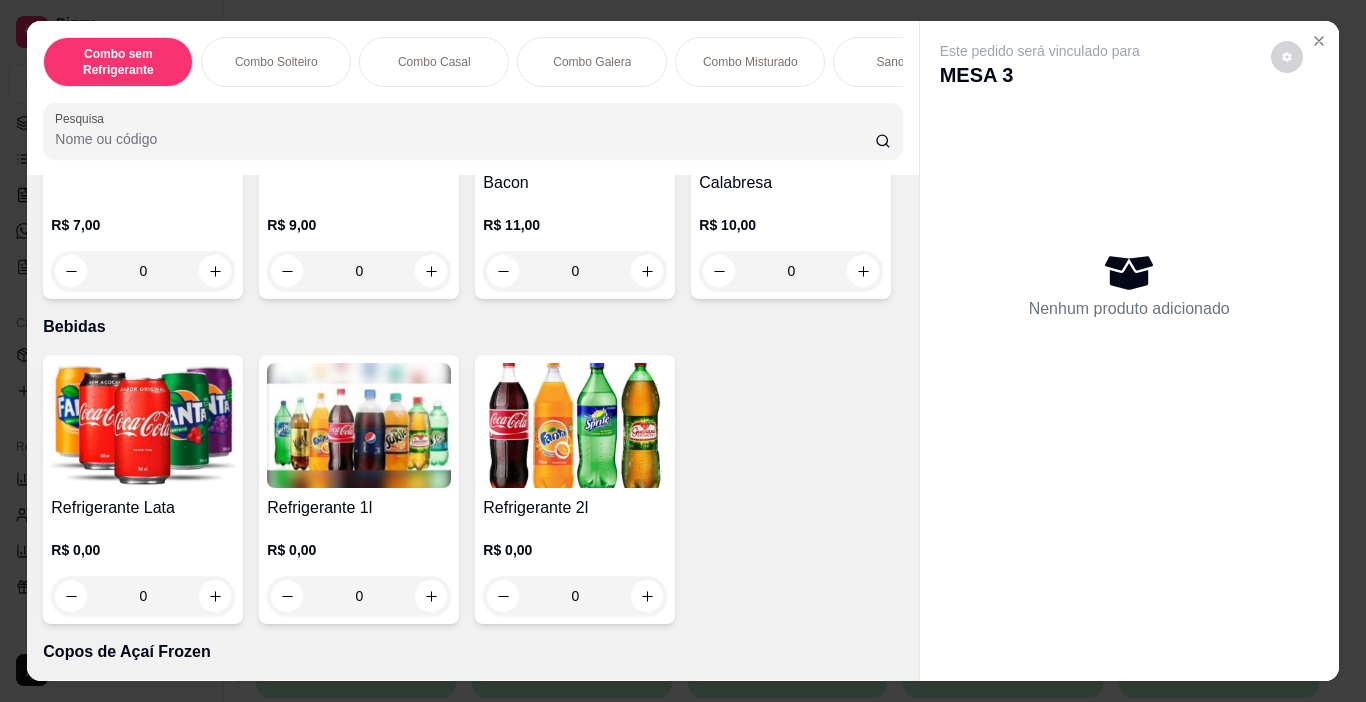 scroll, scrollTop: 3700, scrollLeft: 0, axis: vertical 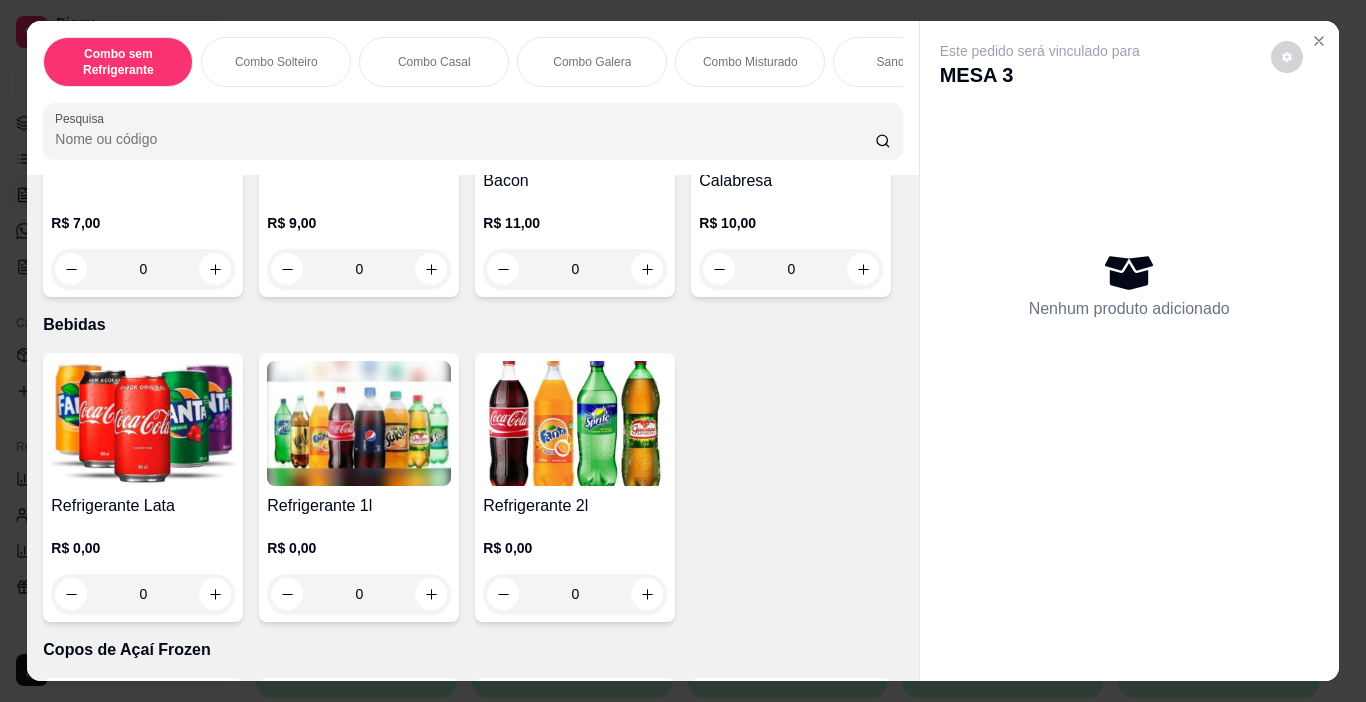 click at bounding box center (431, -80) 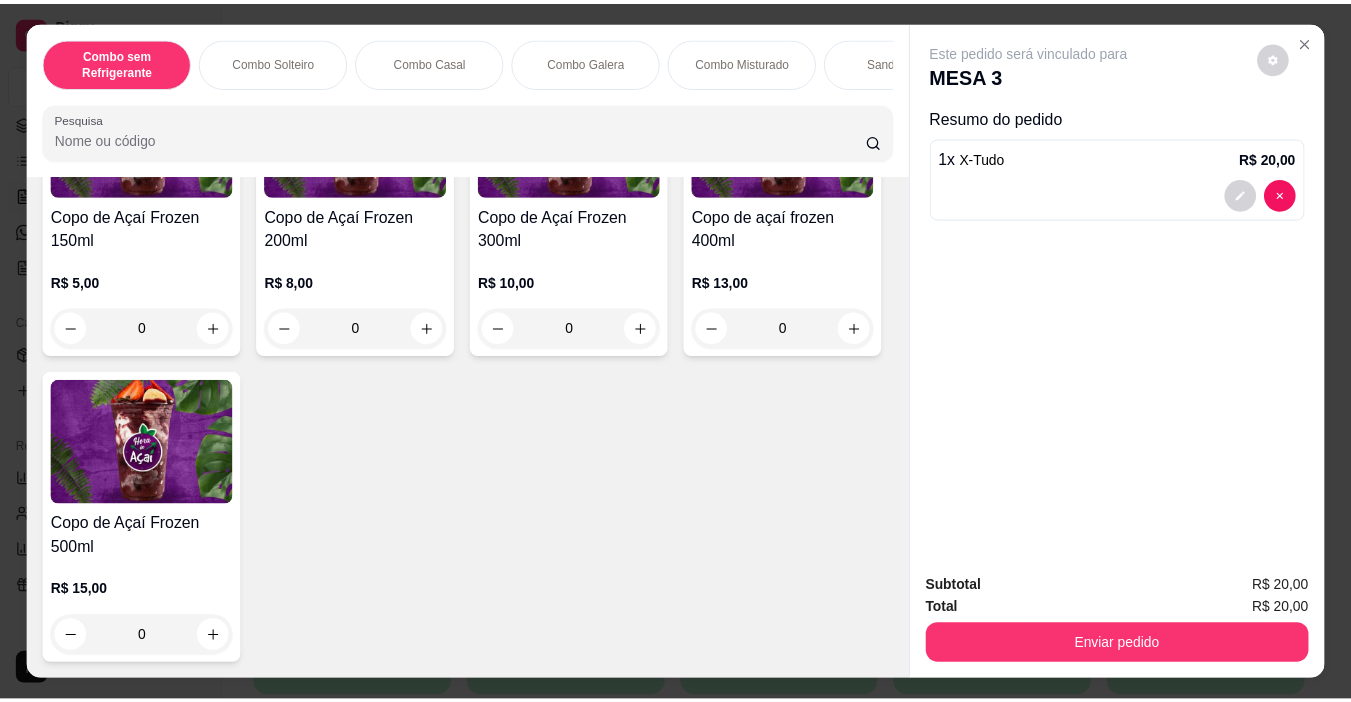 scroll, scrollTop: 4700, scrollLeft: 0, axis: vertical 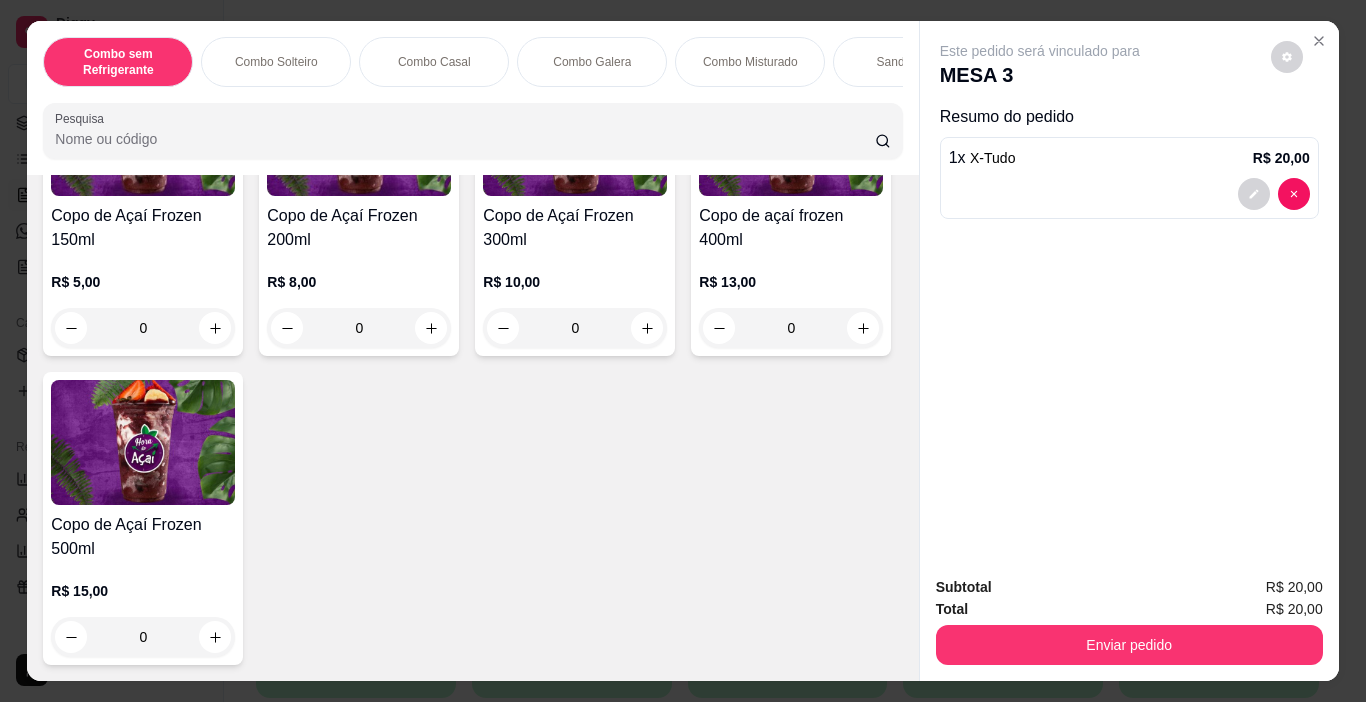 click on "0" at bounding box center (143, -21) 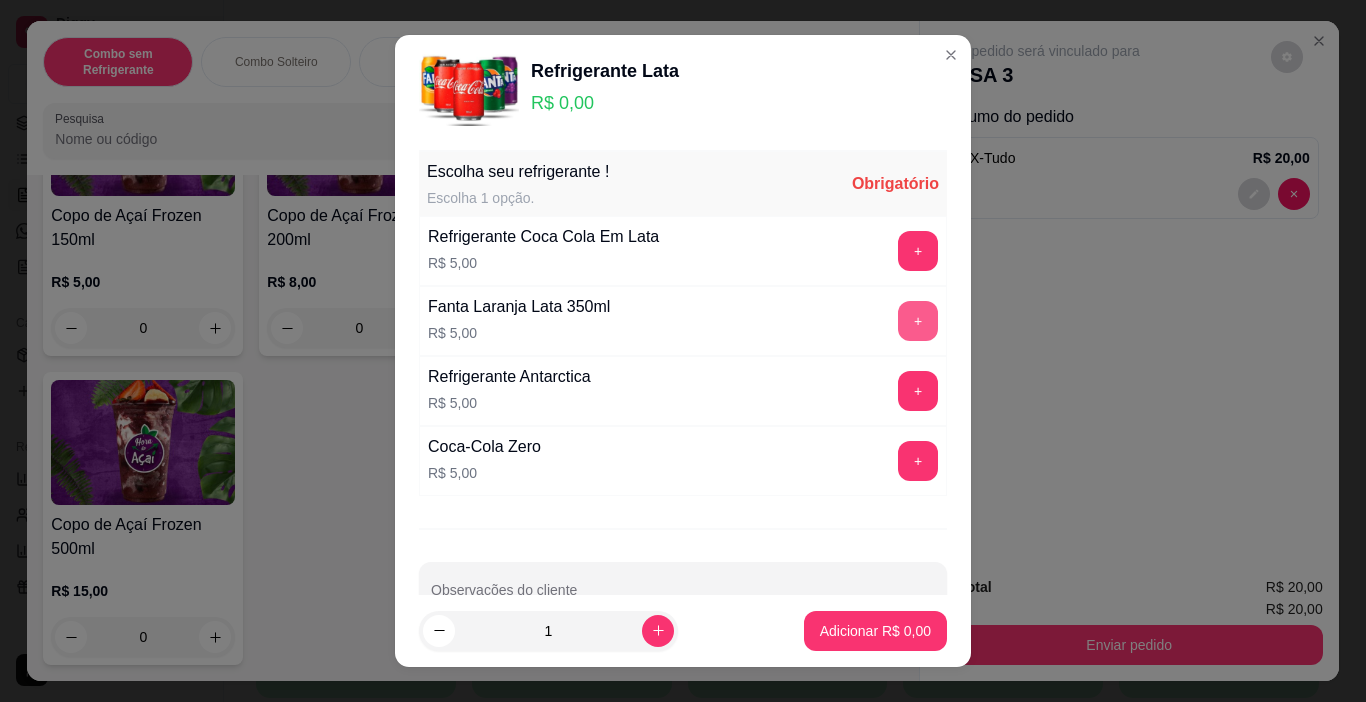 click on "+" at bounding box center (918, 321) 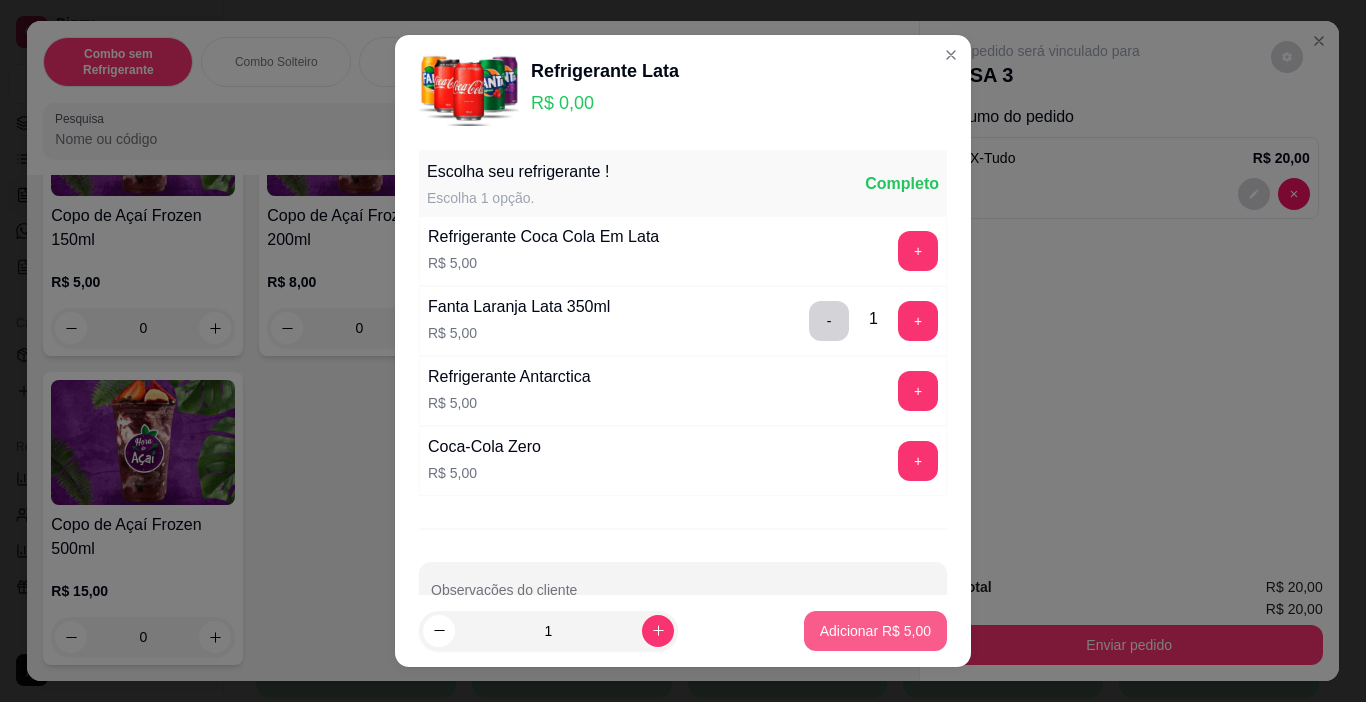 click on "Adicionar   R$ 5,00" at bounding box center [875, 631] 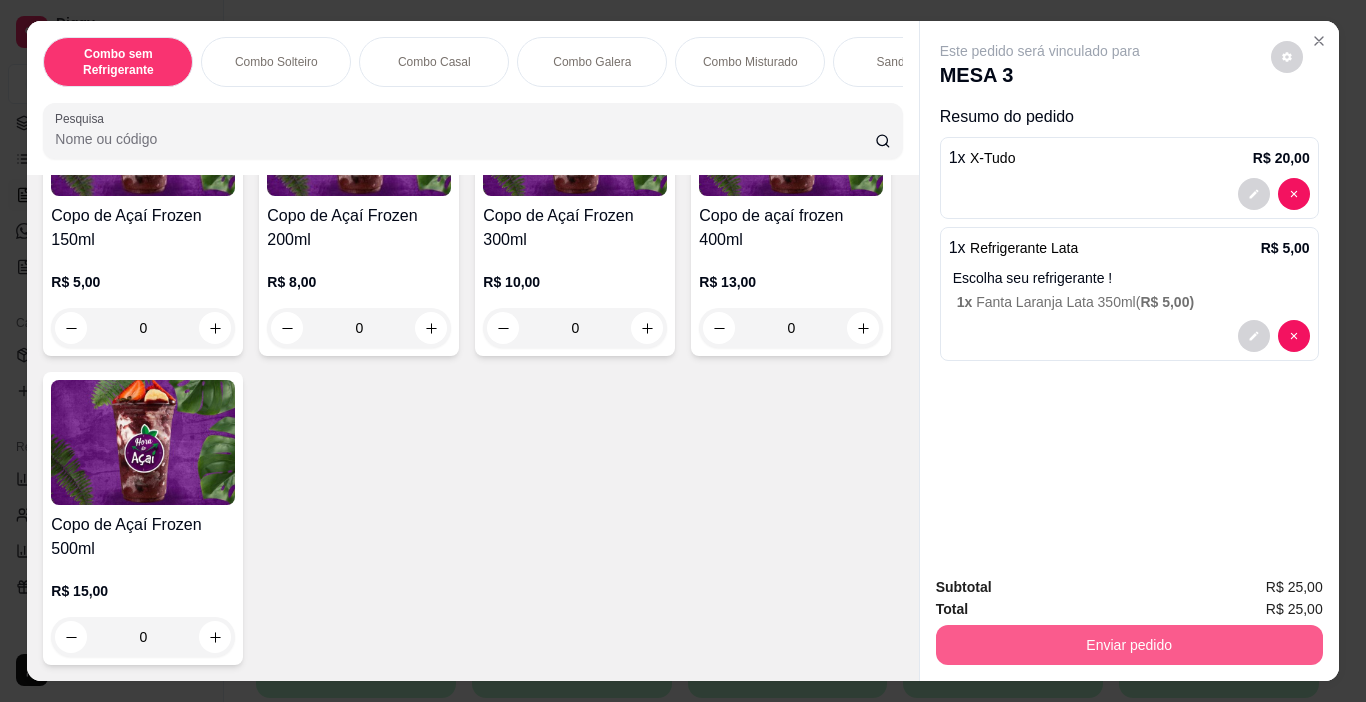 click on "Enviar pedido" at bounding box center (1129, 645) 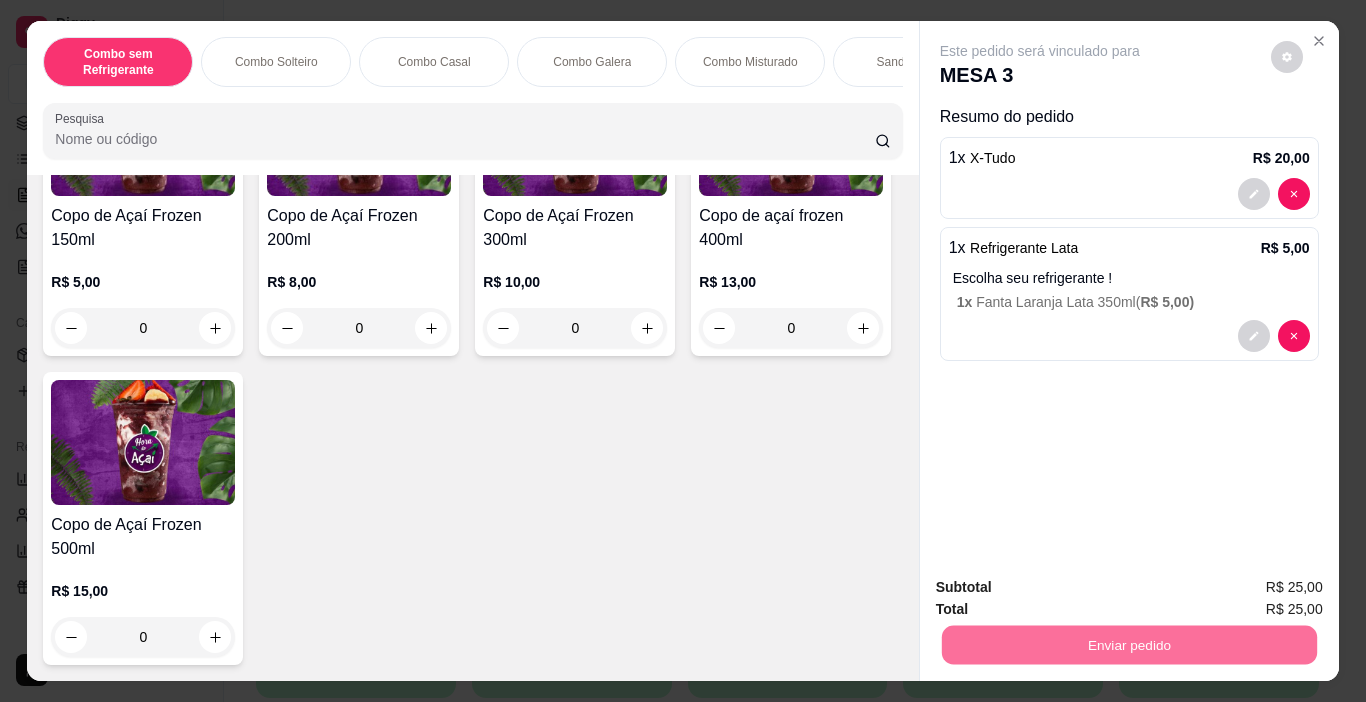 click on "Não registrar e enviar pedido" at bounding box center [1063, 588] 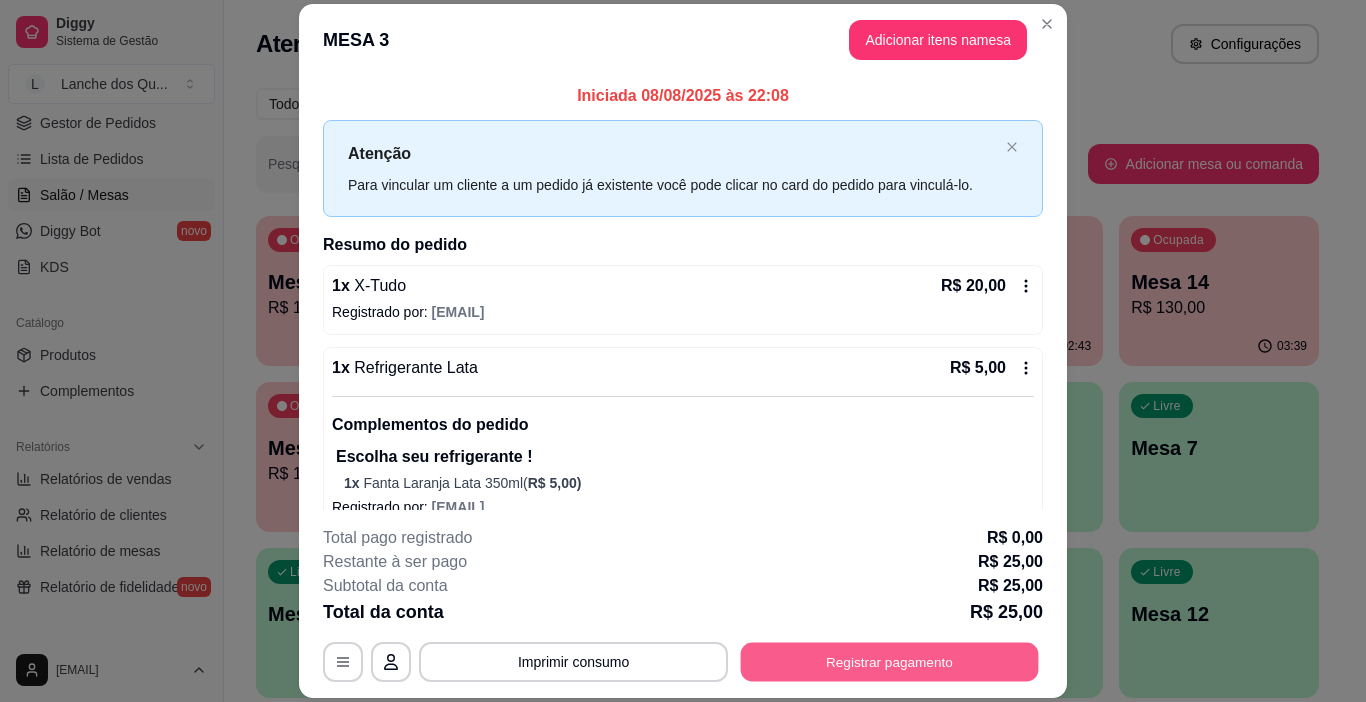 click on "Registrar pagamento" at bounding box center [890, 662] 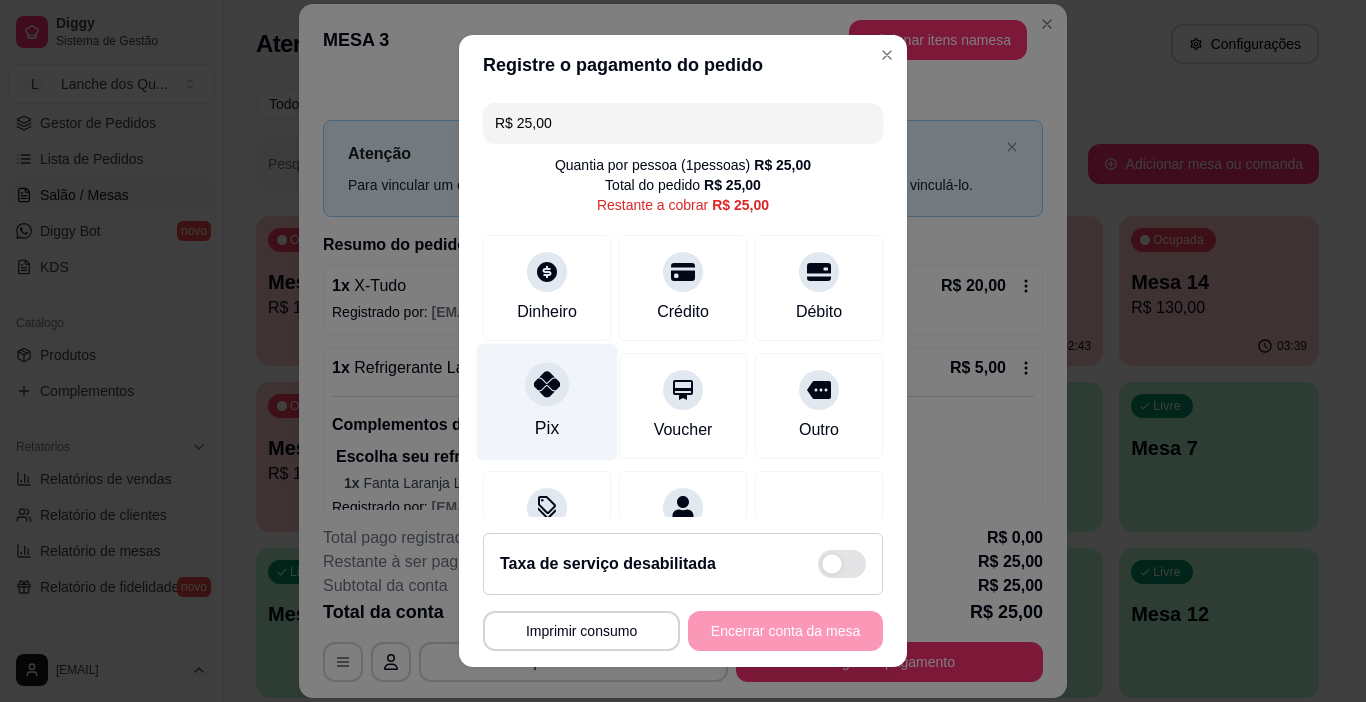 click 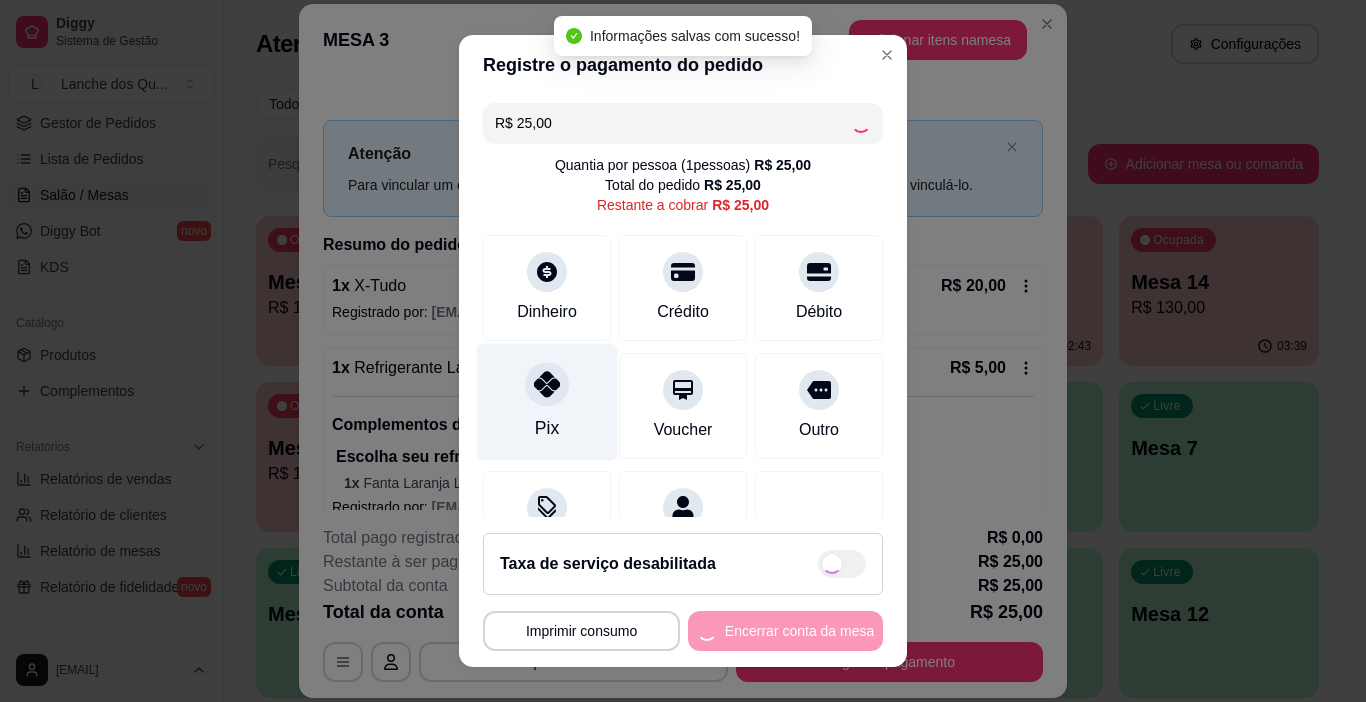 type on "R$ 0,00" 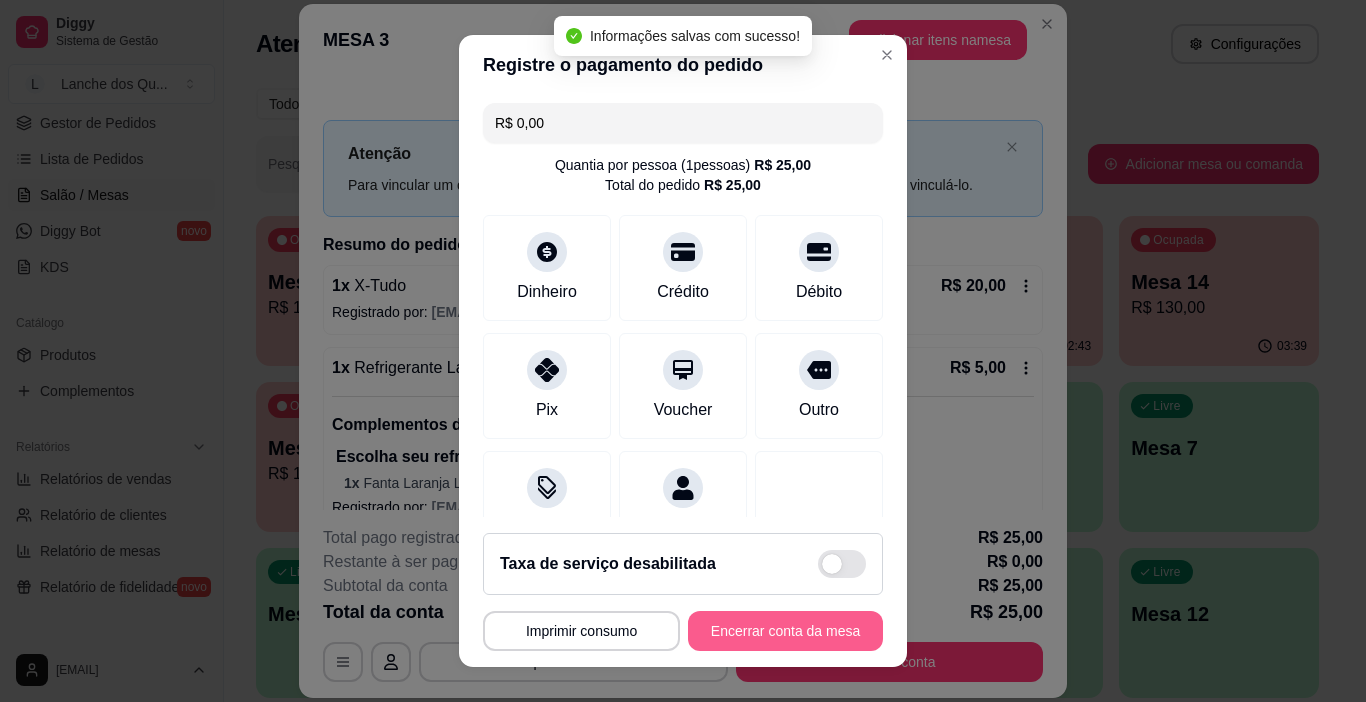 click on "Encerrar conta da mesa" at bounding box center [785, 631] 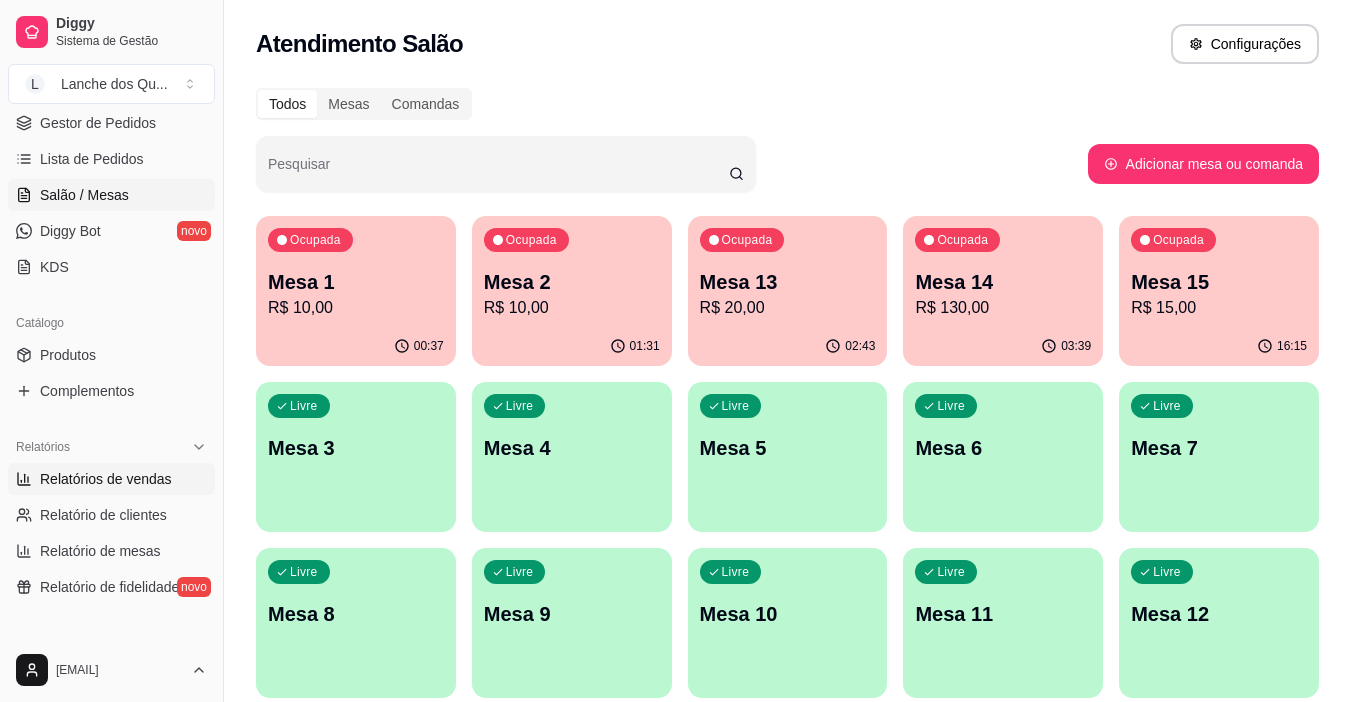 click on "Relatórios de vendas" at bounding box center (106, 479) 